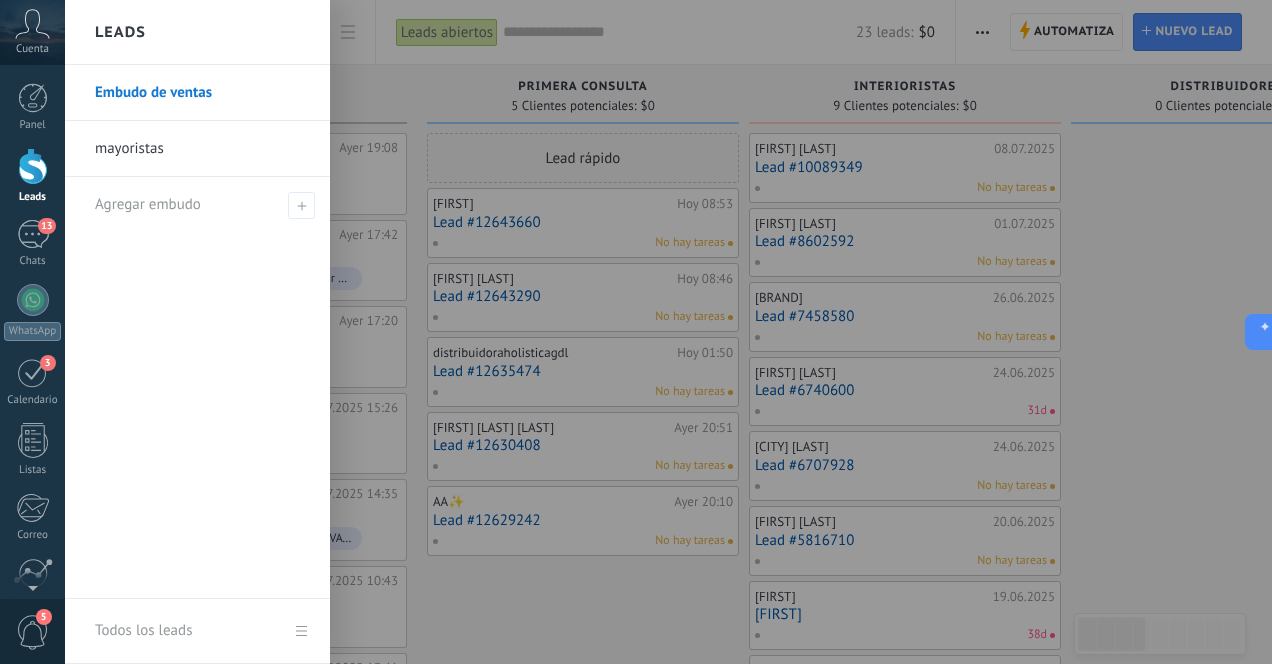 scroll, scrollTop: 0, scrollLeft: 0, axis: both 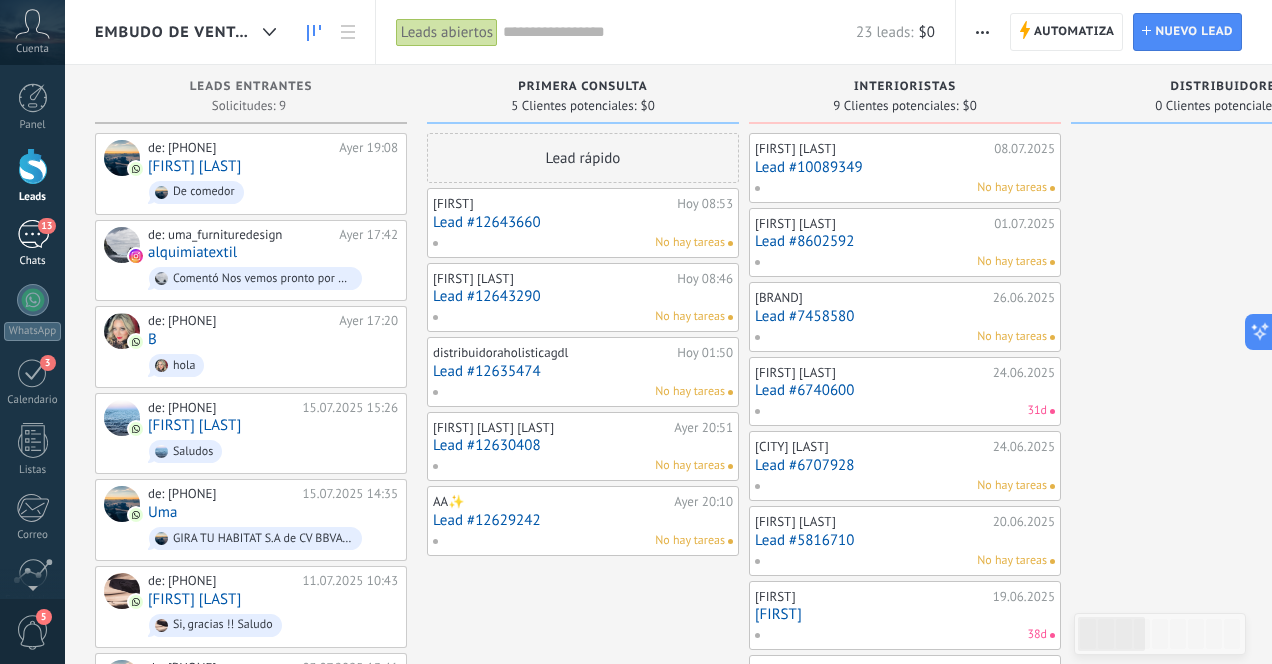 click on "13" at bounding box center [33, 234] 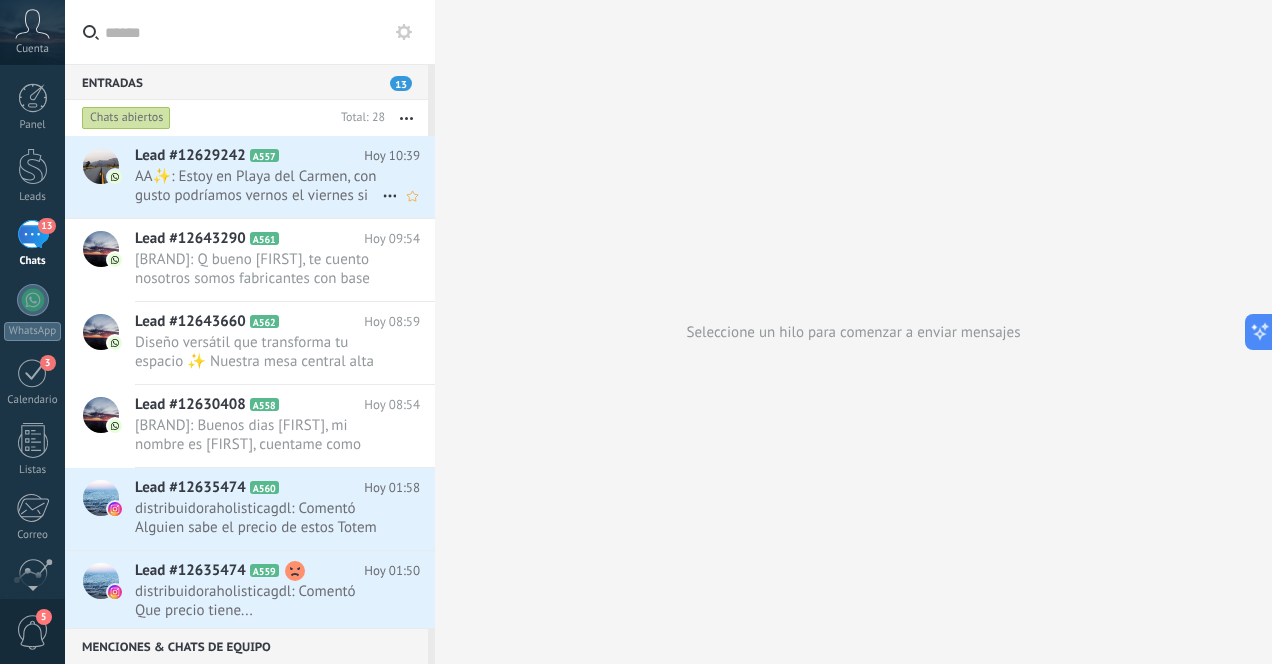 click on "AA✨: Estoy en Playa del Carmen, con gusto podríamos vernos el viernes si te viene bien," at bounding box center (258, 186) 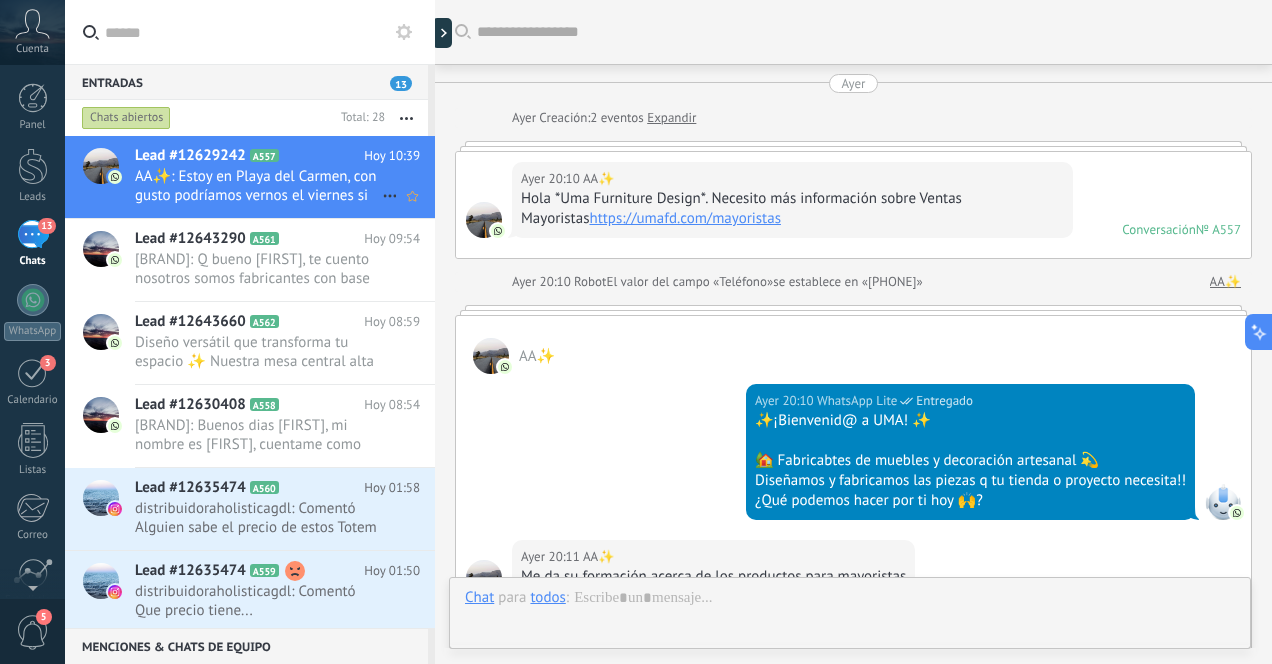scroll, scrollTop: 1272, scrollLeft: 0, axis: vertical 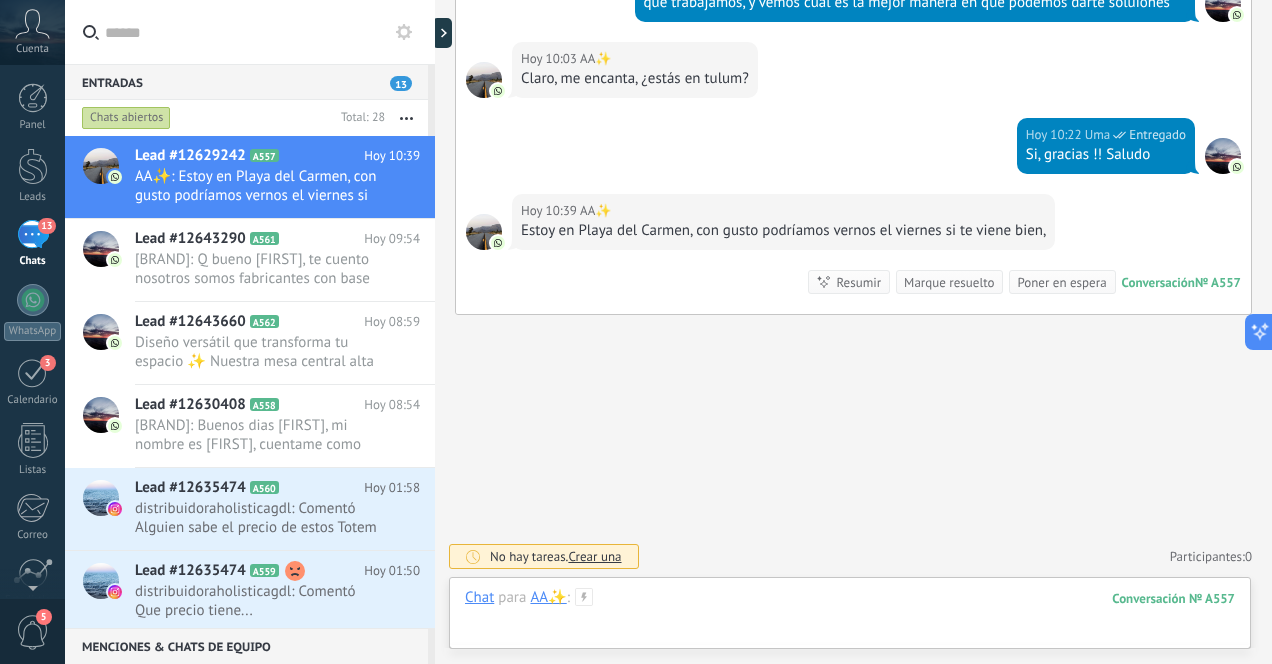 click at bounding box center (850, 618) 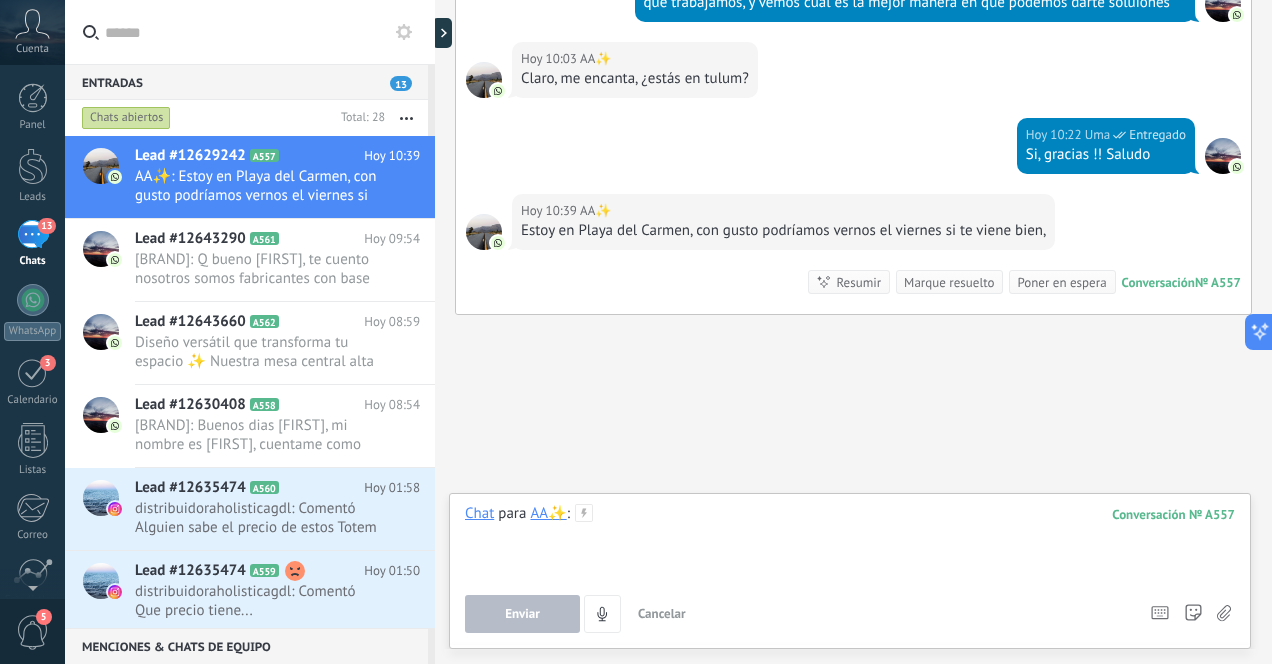 type 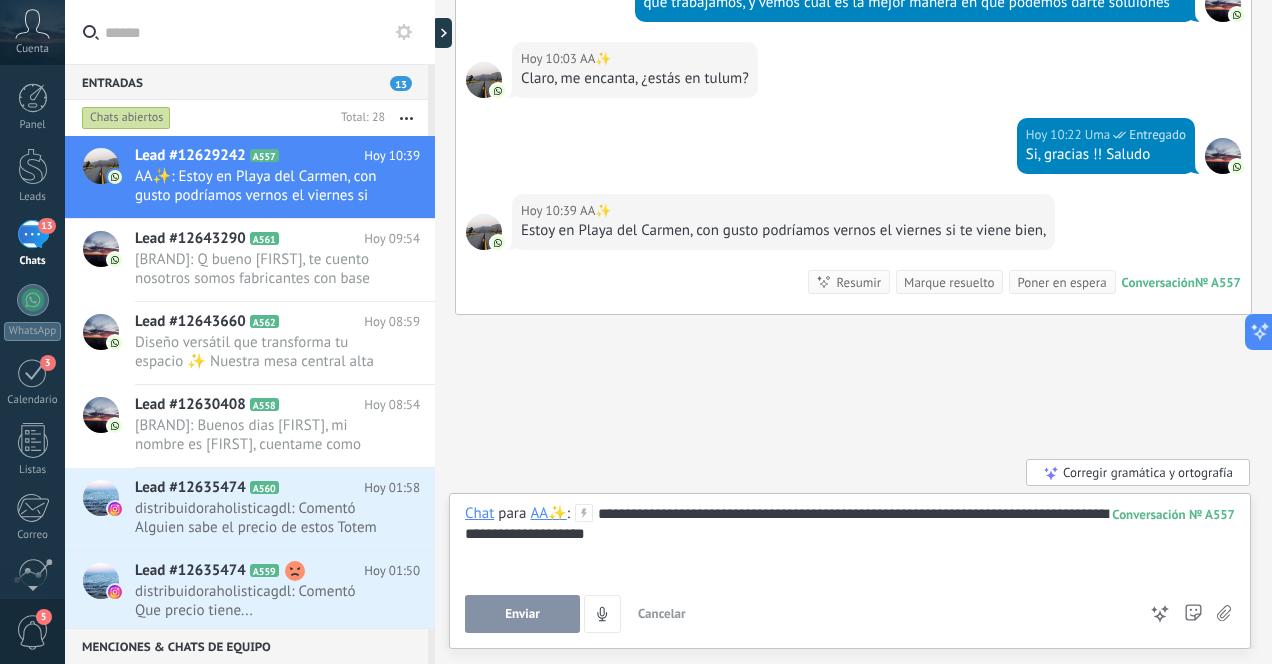 click on "Enviar" at bounding box center (522, 614) 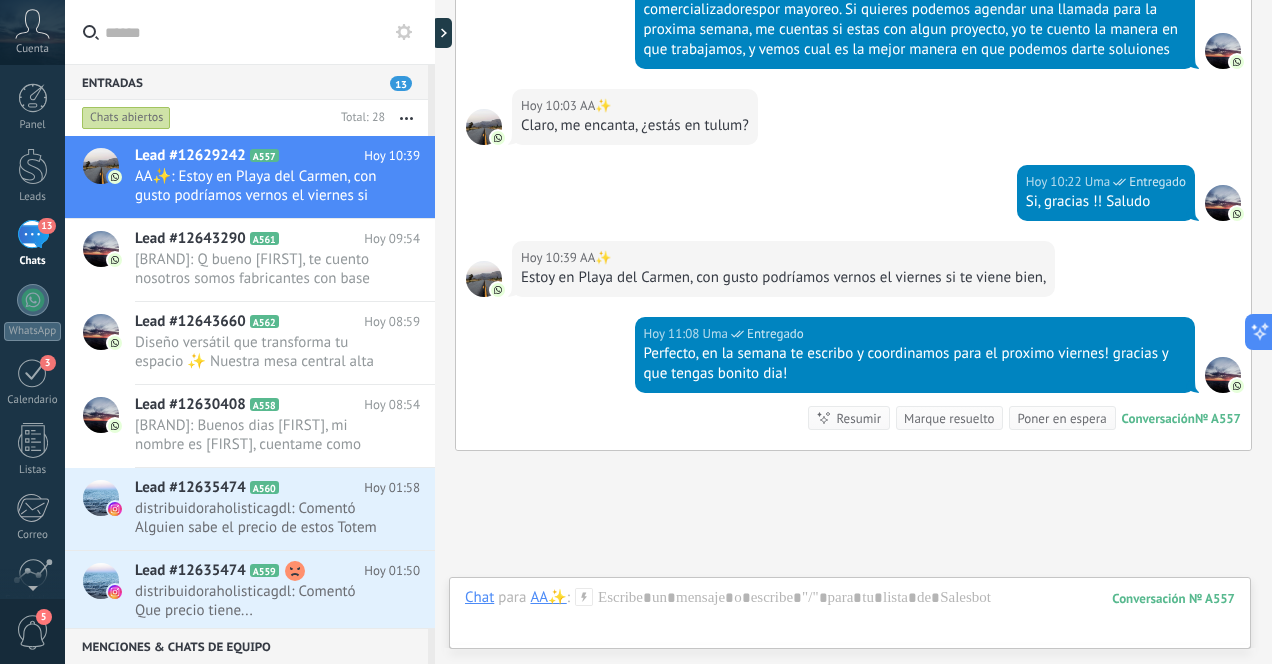 scroll, scrollTop: 1361, scrollLeft: 0, axis: vertical 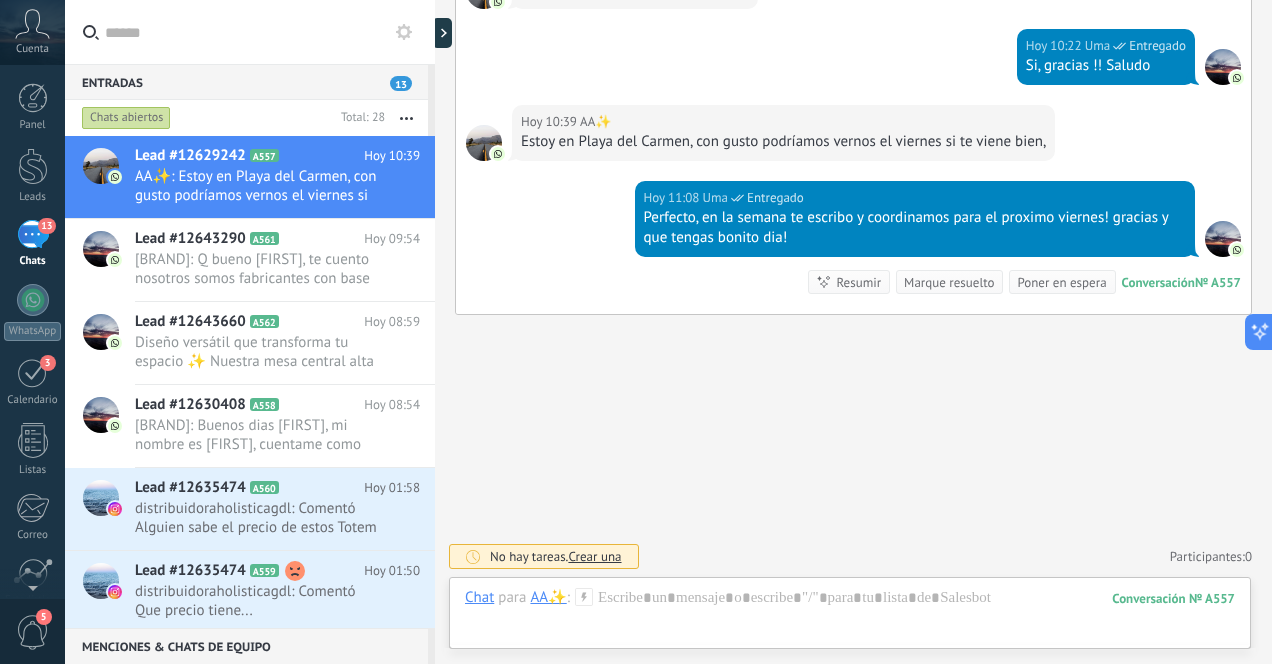 click on "Crear una" at bounding box center (594, 556) 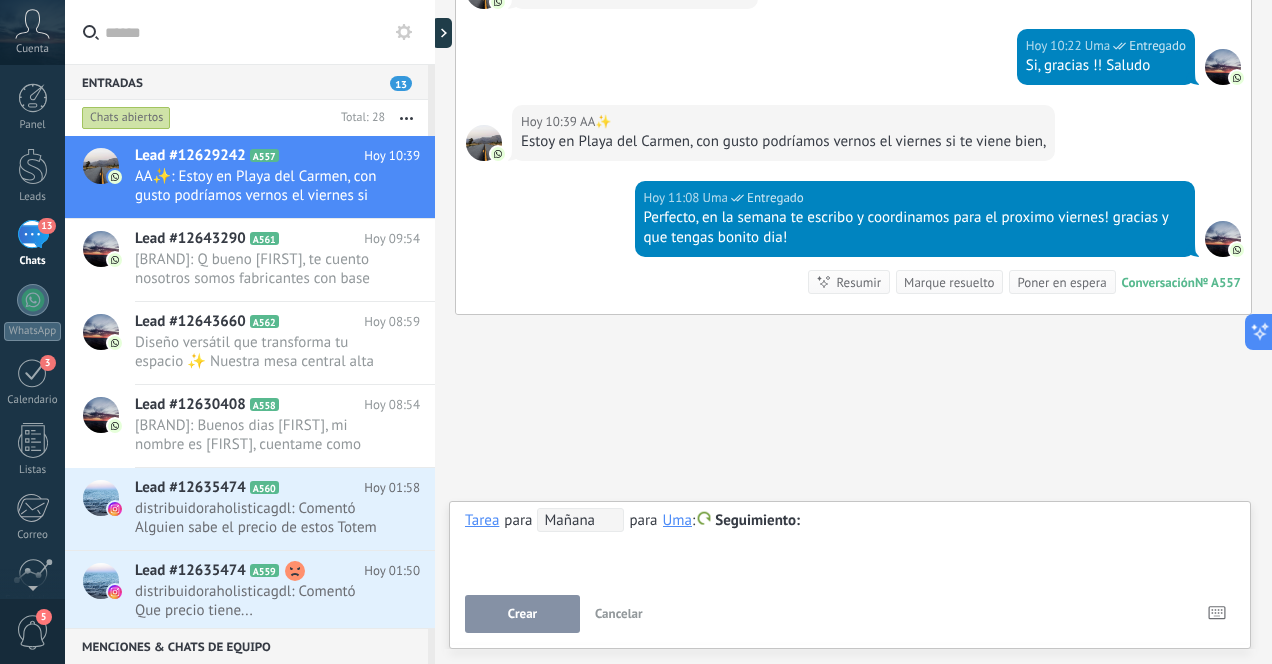 click on "Mañana" at bounding box center [580, 520] 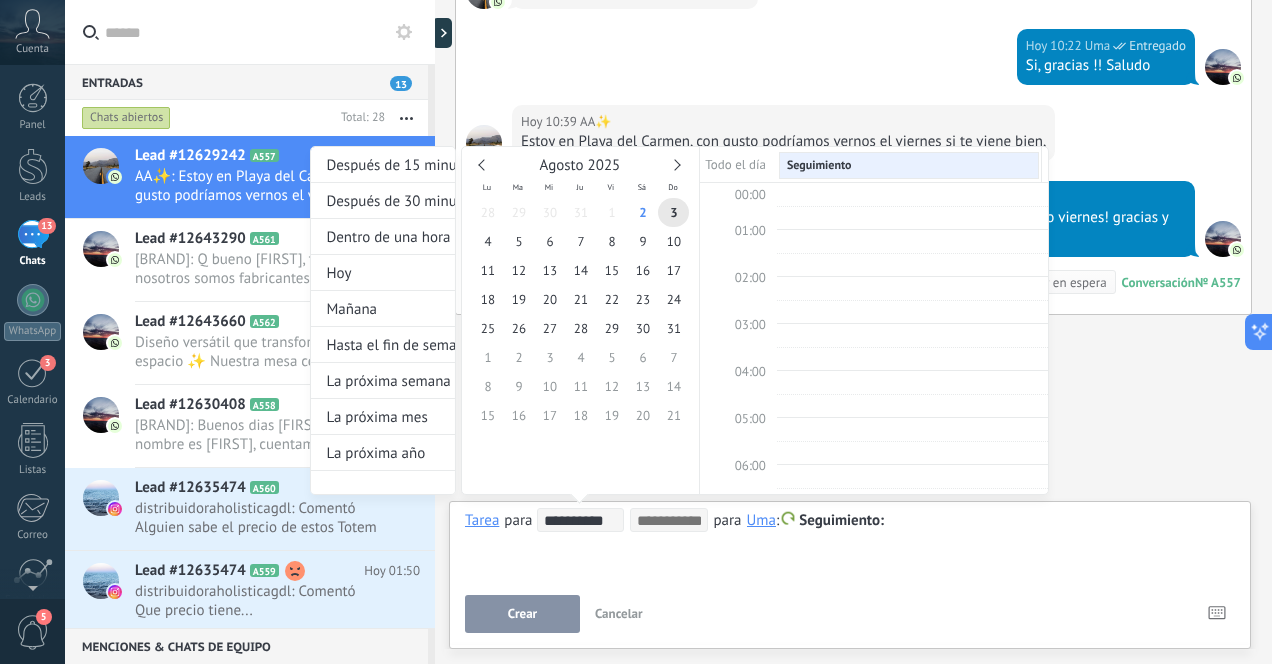 scroll, scrollTop: 377, scrollLeft: 0, axis: vertical 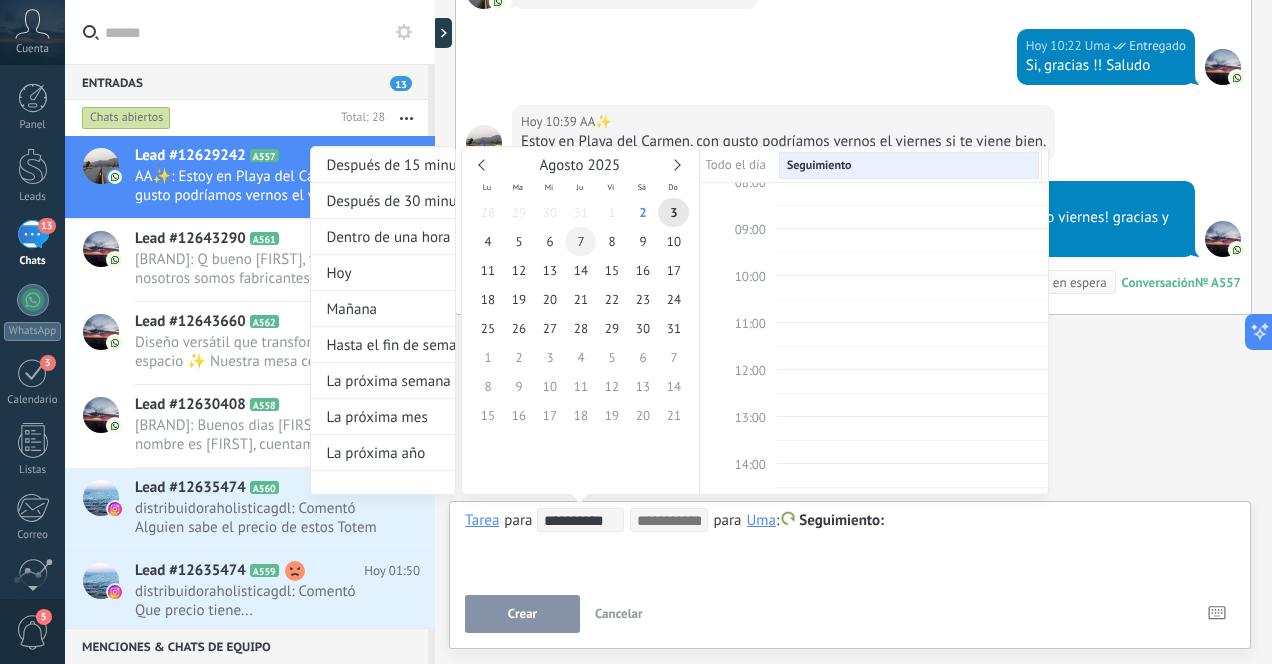 type on "**********" 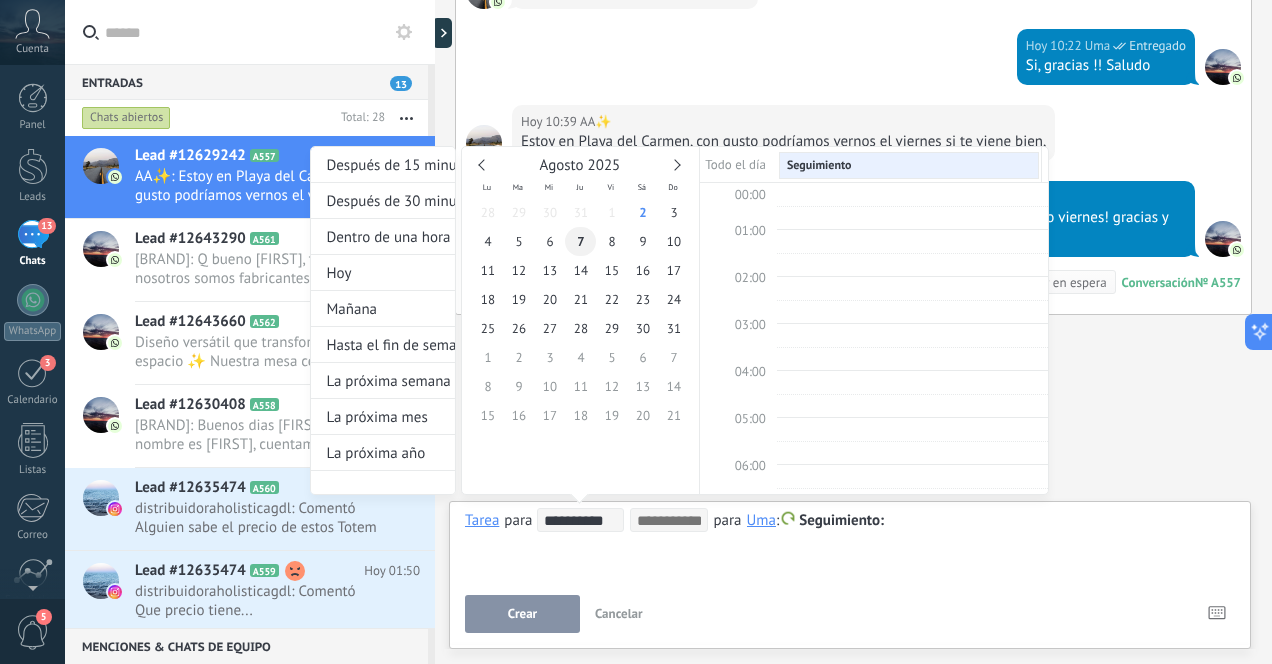 scroll, scrollTop: 377, scrollLeft: 0, axis: vertical 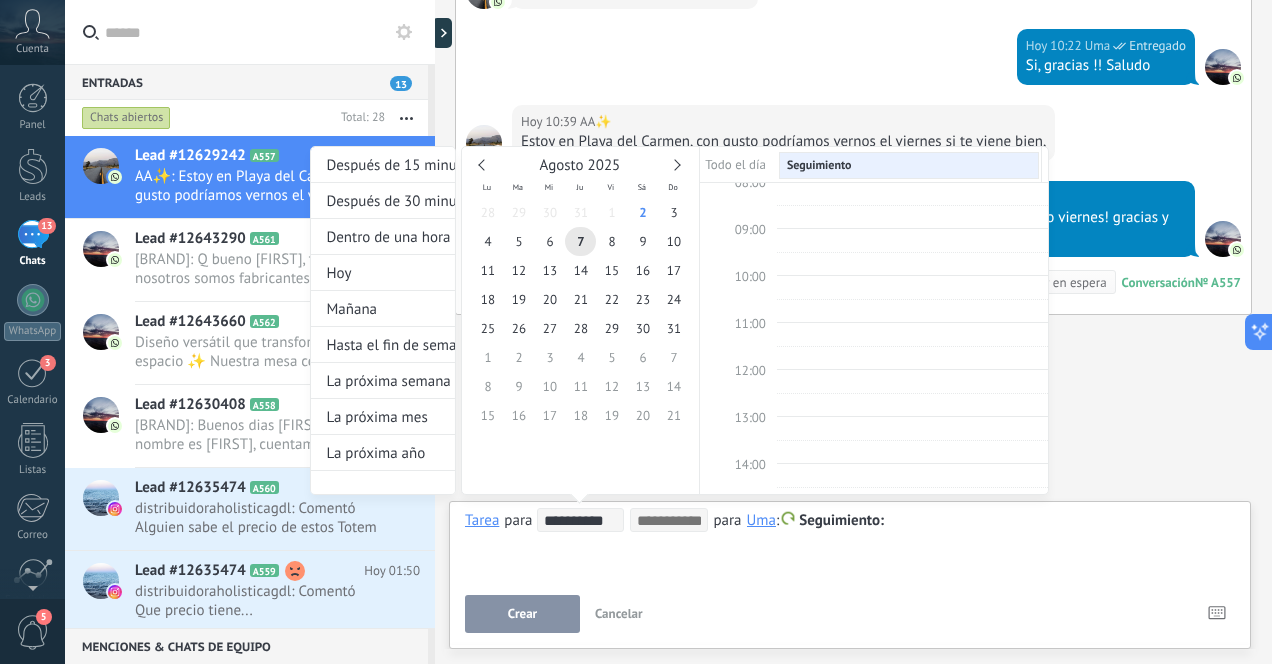 type on "**********" 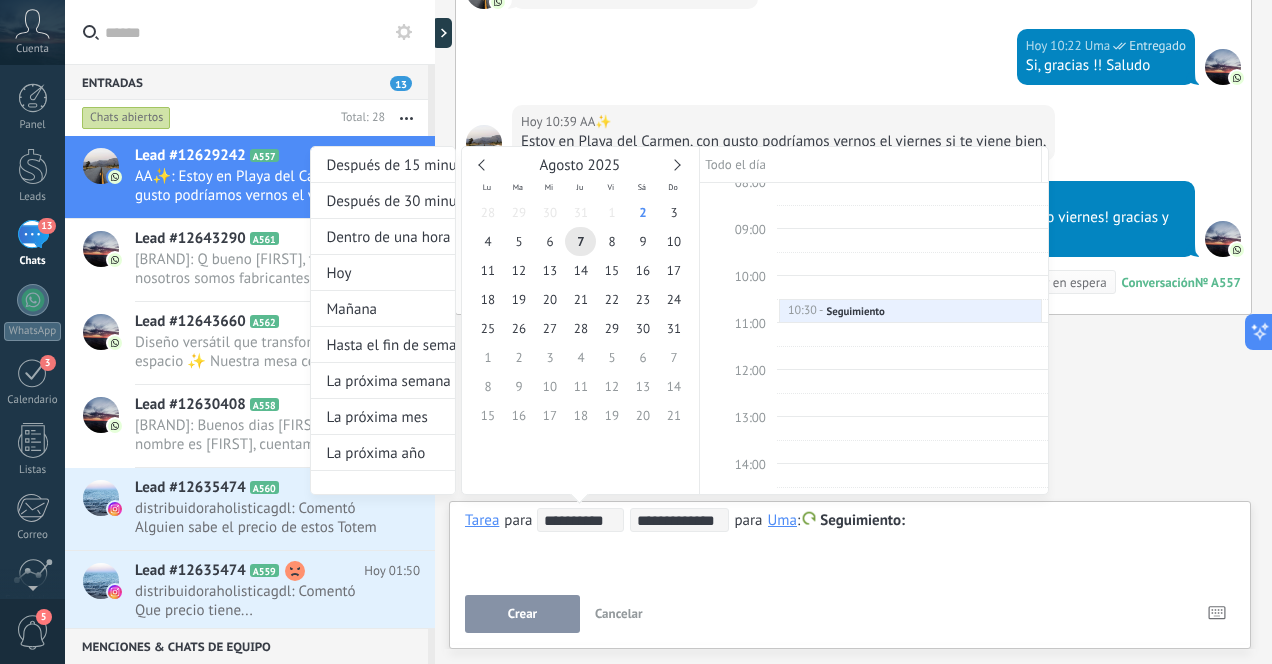 click on "**********" at bounding box center [679, 339] 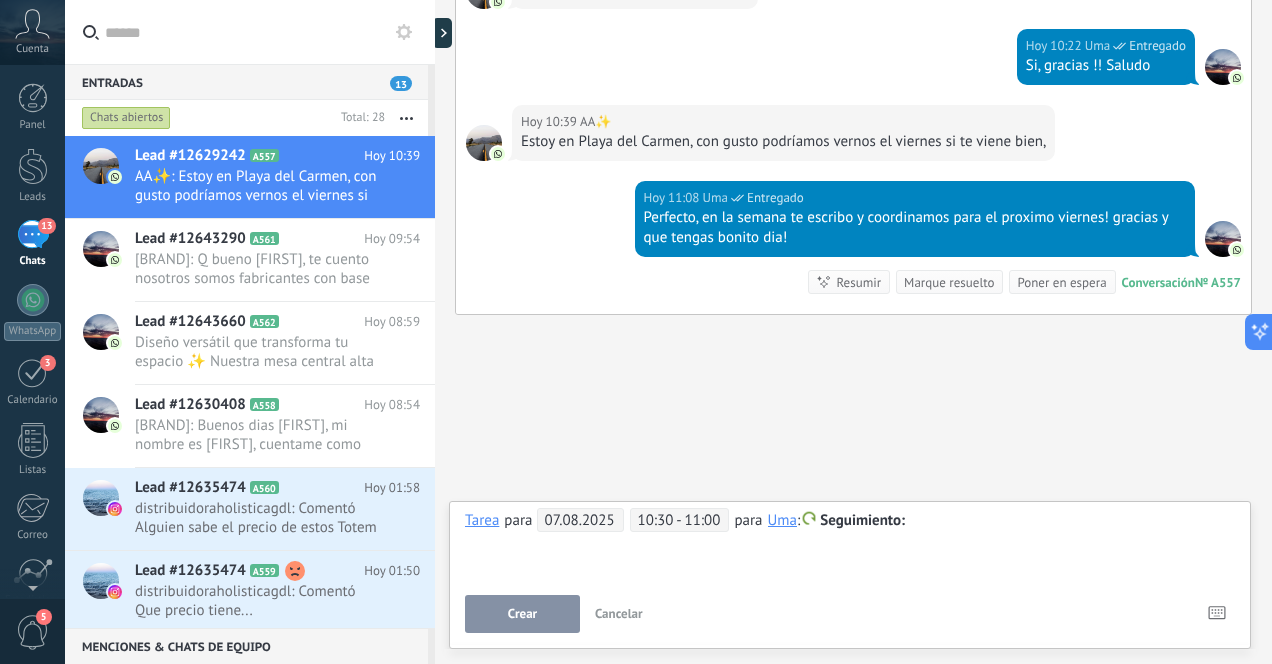 click at bounding box center (850, 521) 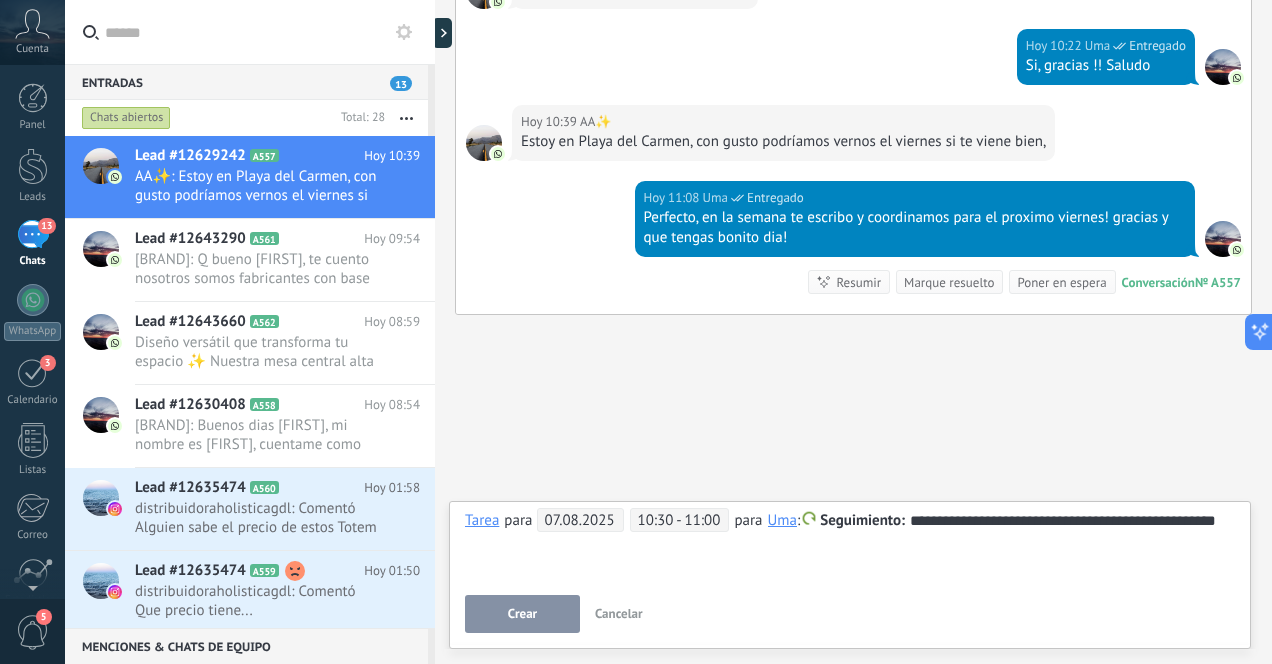 click on "Crear" at bounding box center (522, 614) 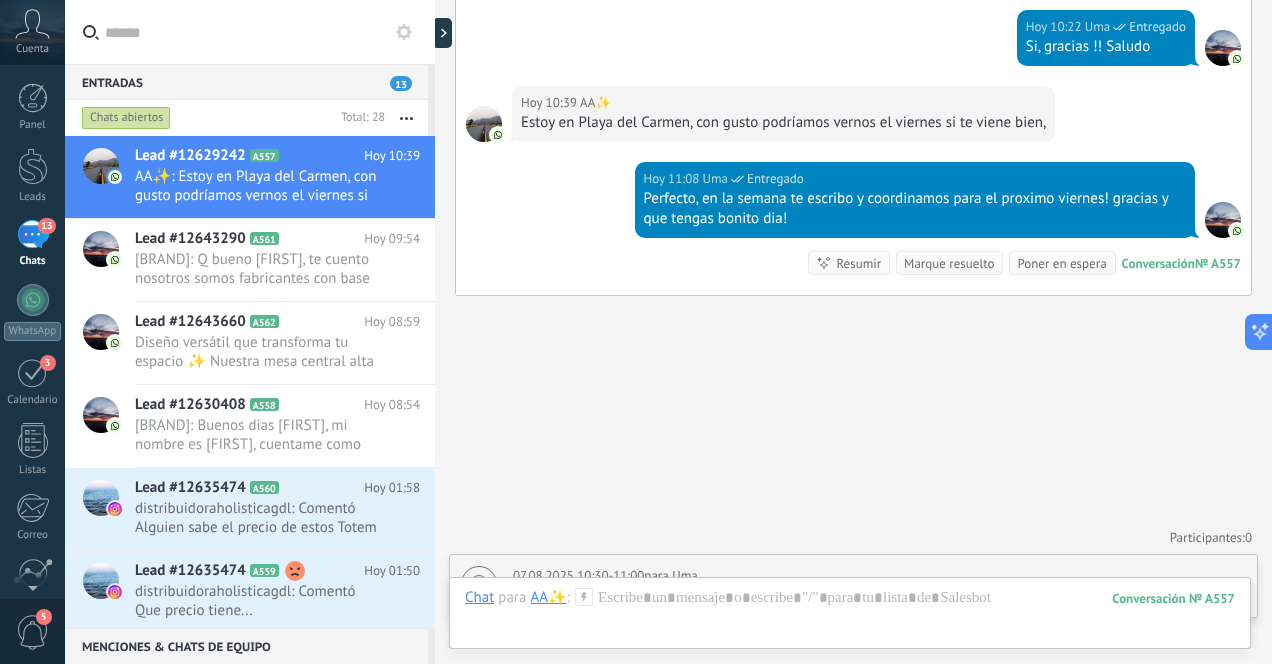scroll, scrollTop: 1431, scrollLeft: 0, axis: vertical 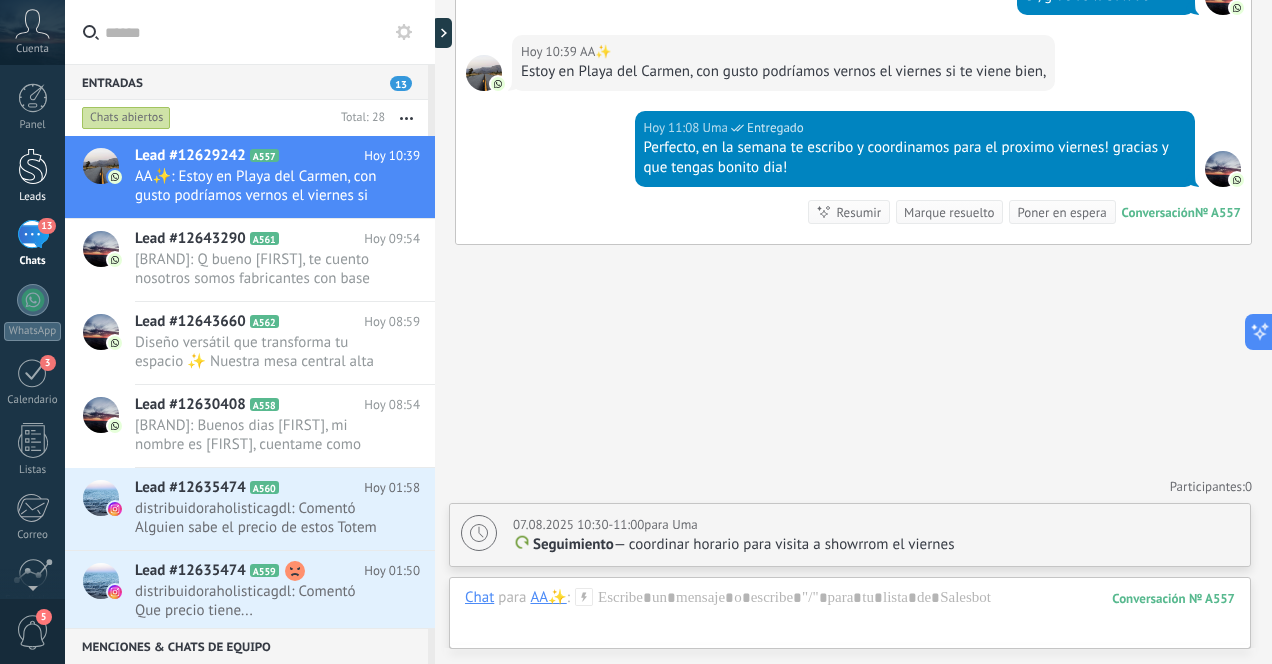 click at bounding box center (33, 166) 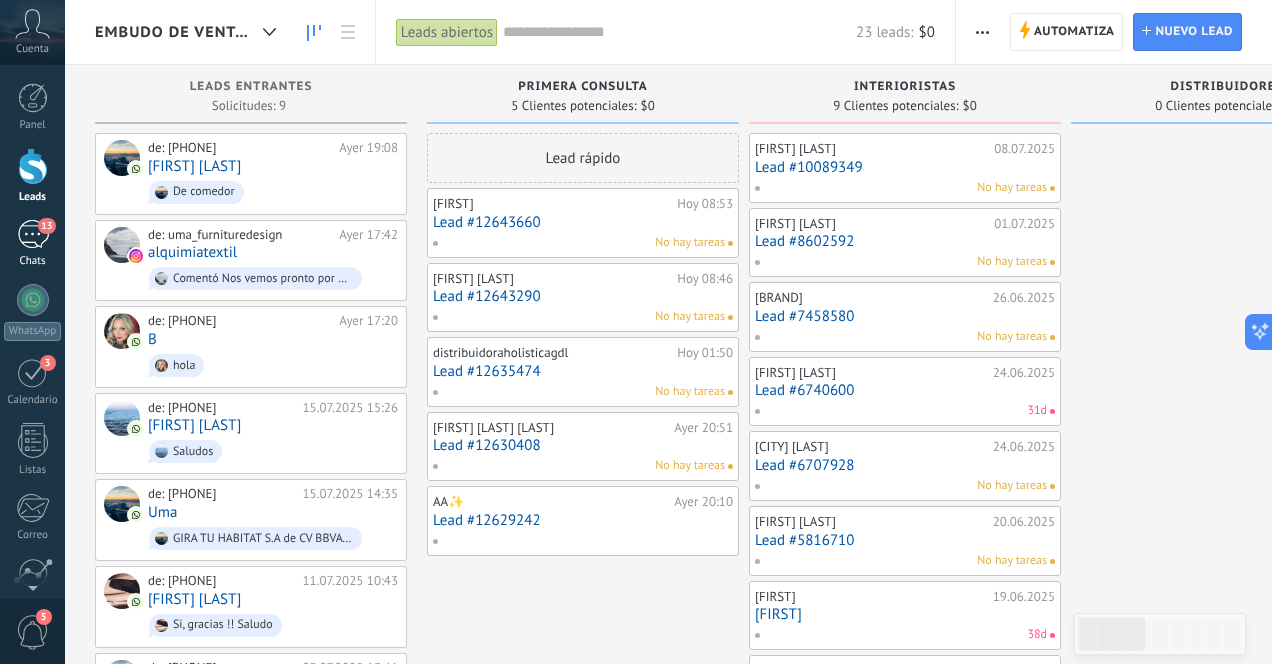 click on "13" at bounding box center (33, 234) 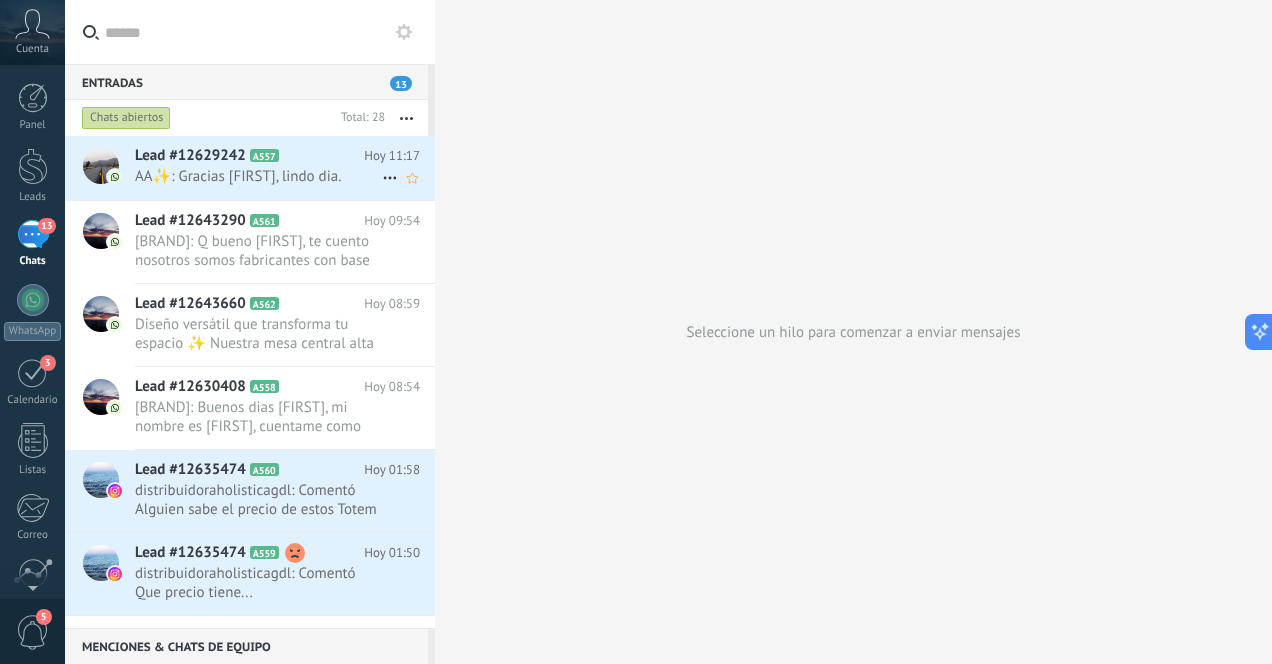 click on "AA✨: Gracias [FIRST], lindo dia." at bounding box center [258, 176] 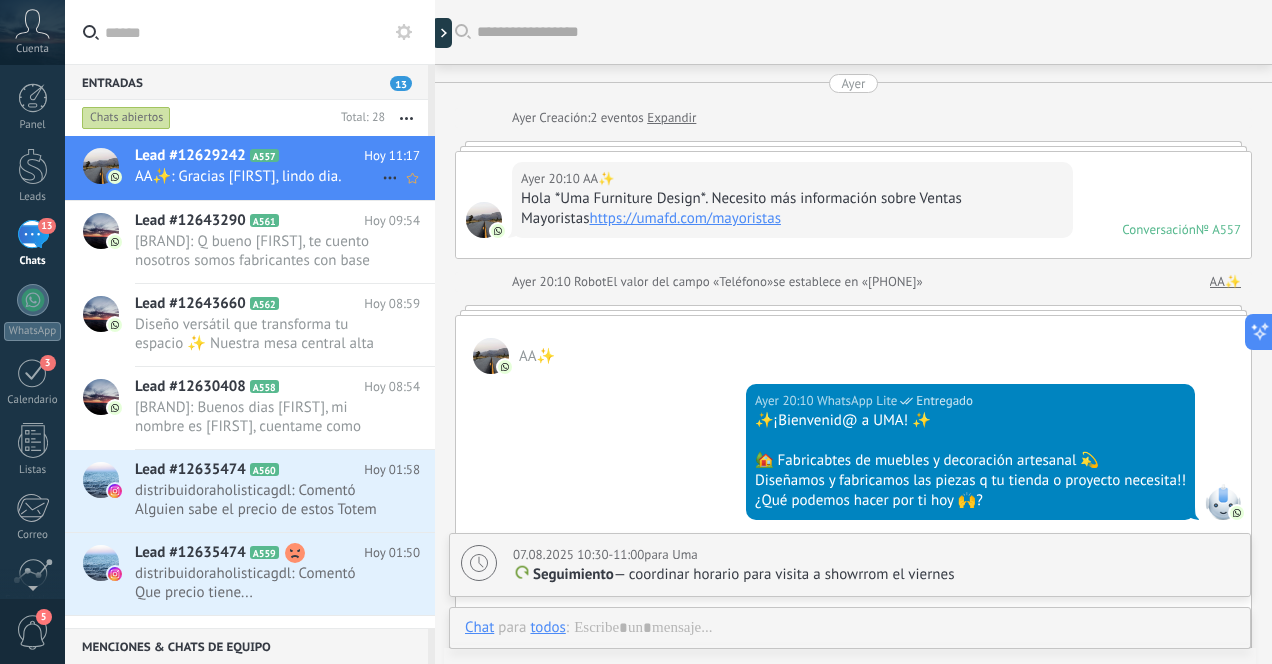 scroll, scrollTop: 1344, scrollLeft: 0, axis: vertical 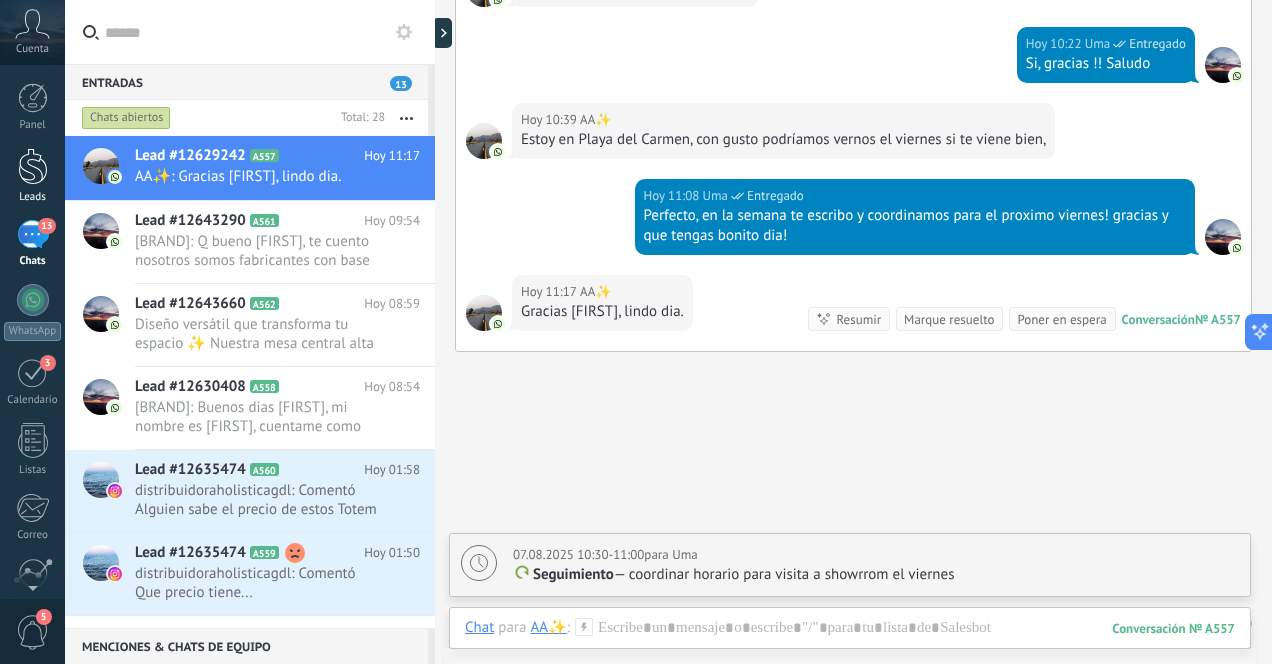 click at bounding box center [33, 166] 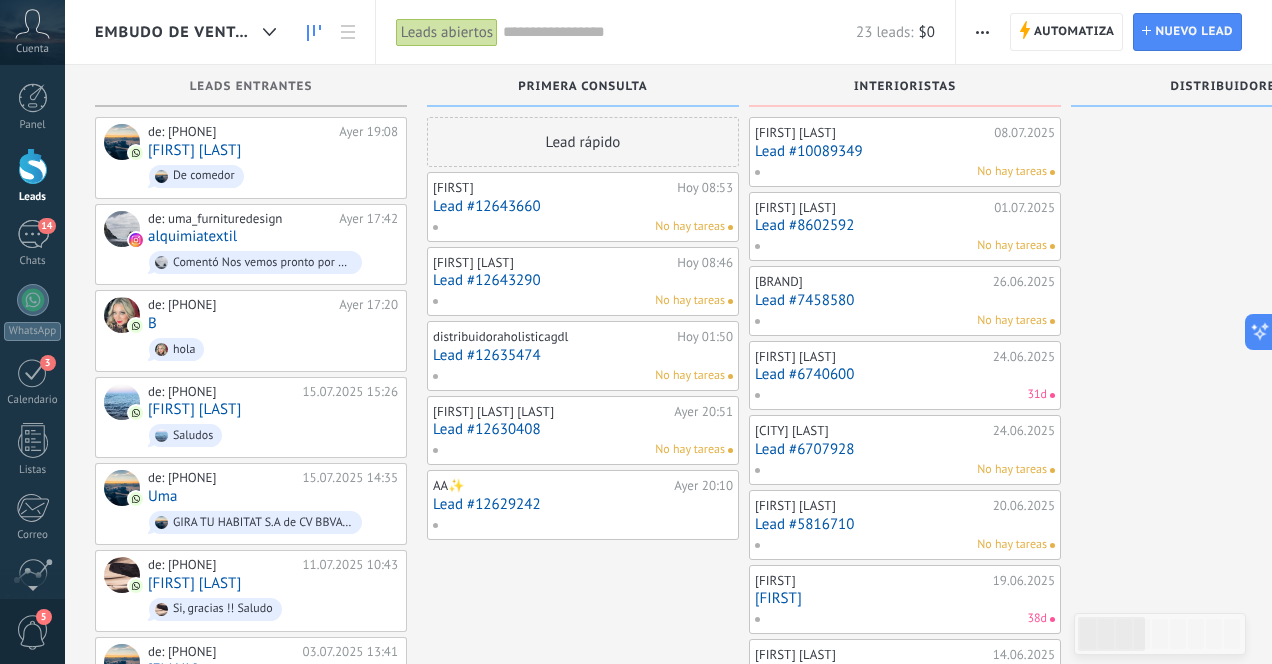 scroll, scrollTop: 16, scrollLeft: 0, axis: vertical 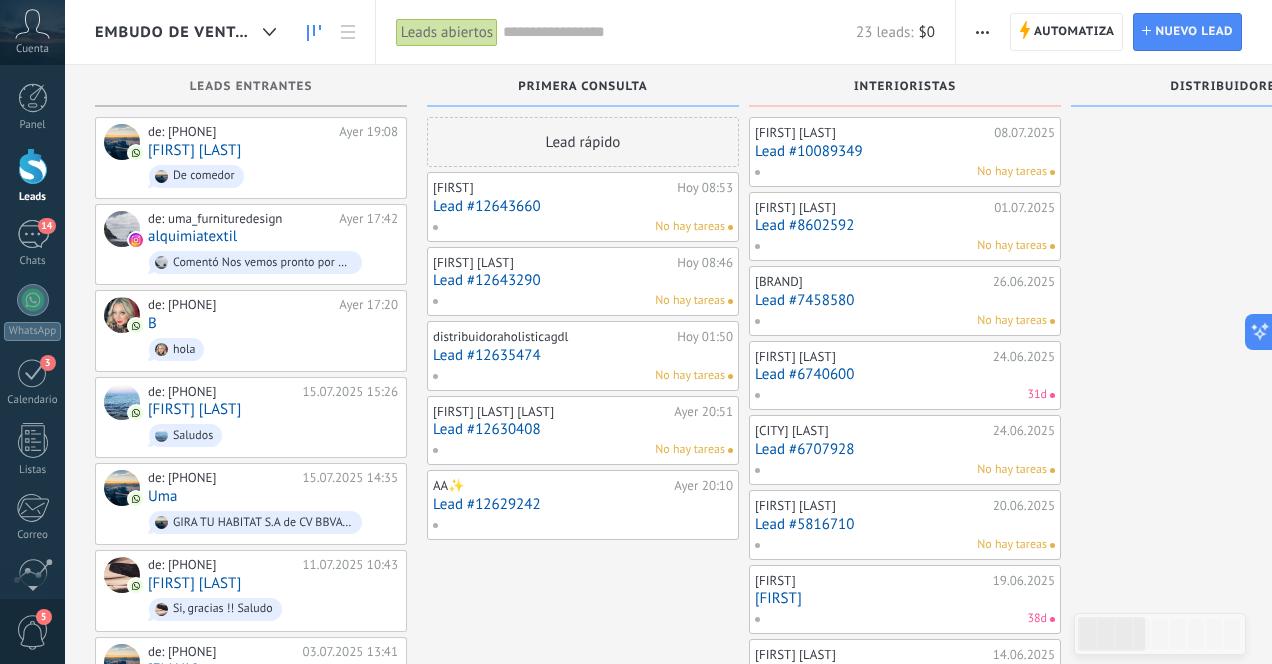 click on "Lead #12630408" at bounding box center (583, 429) 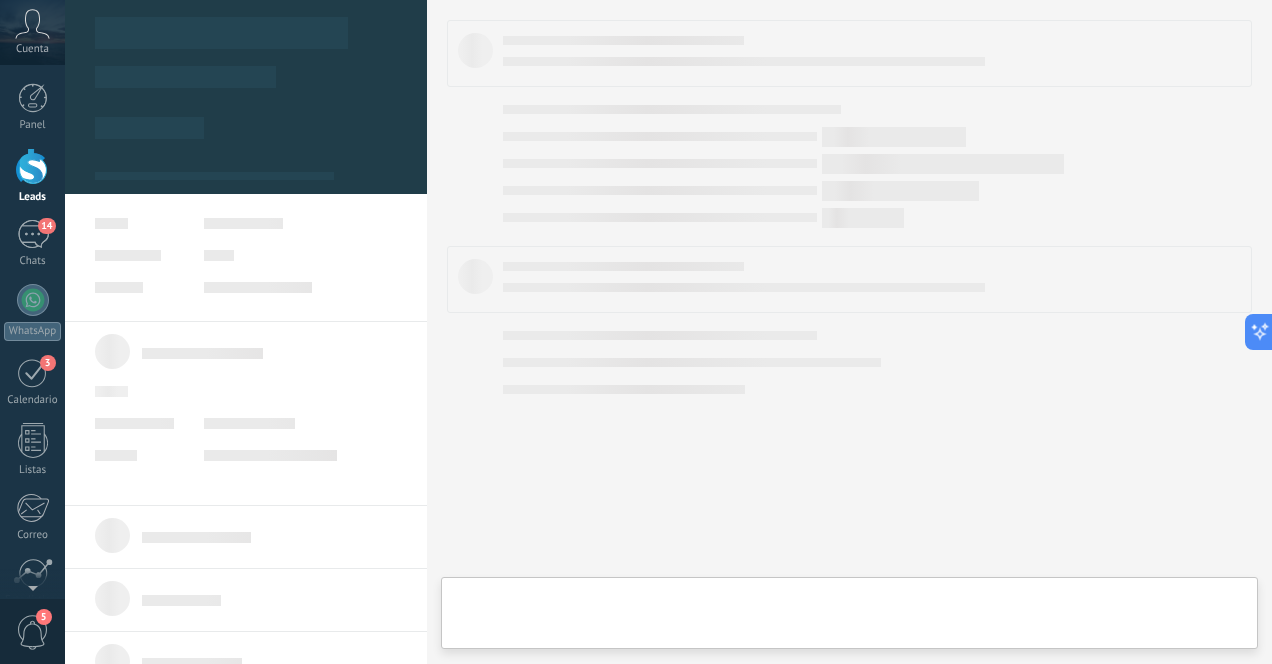 scroll, scrollTop: 0, scrollLeft: 0, axis: both 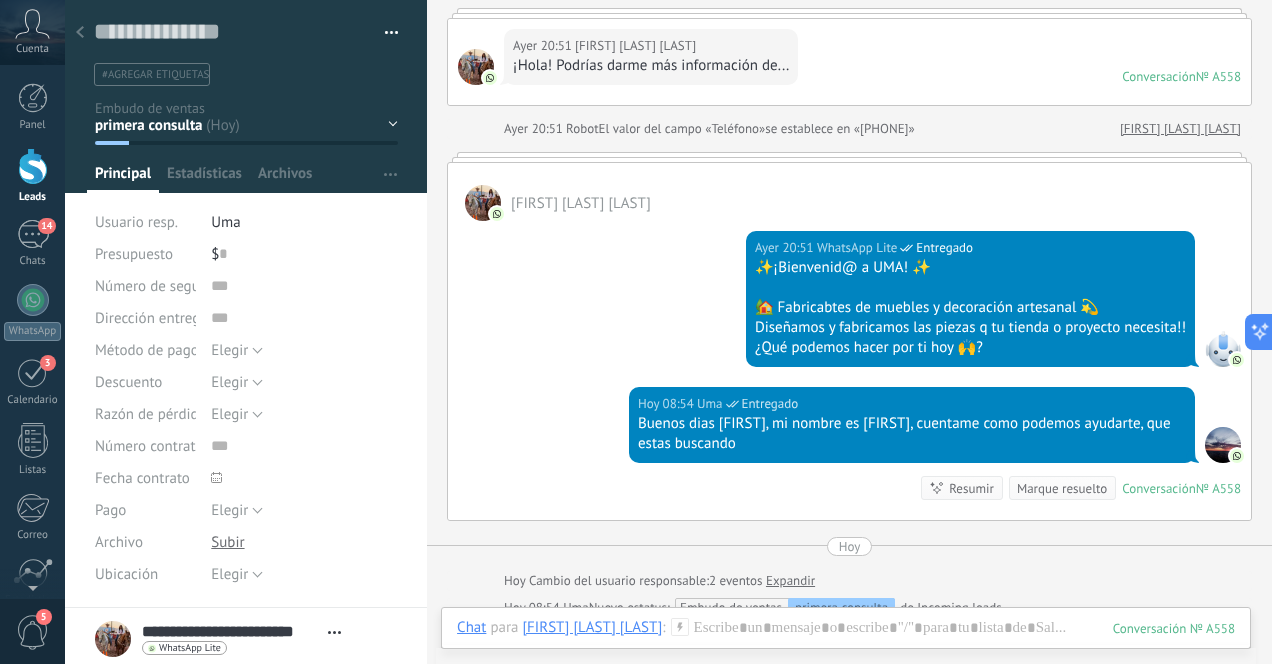click 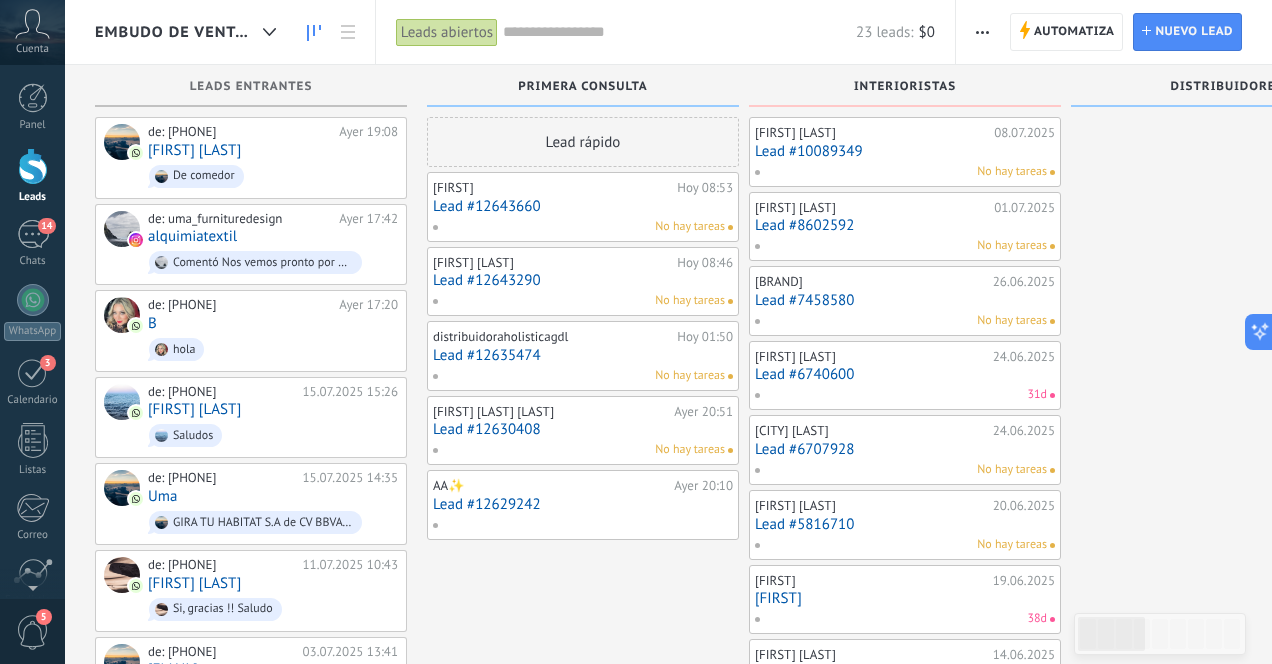 click on "Lead #12635474" at bounding box center [583, 355] 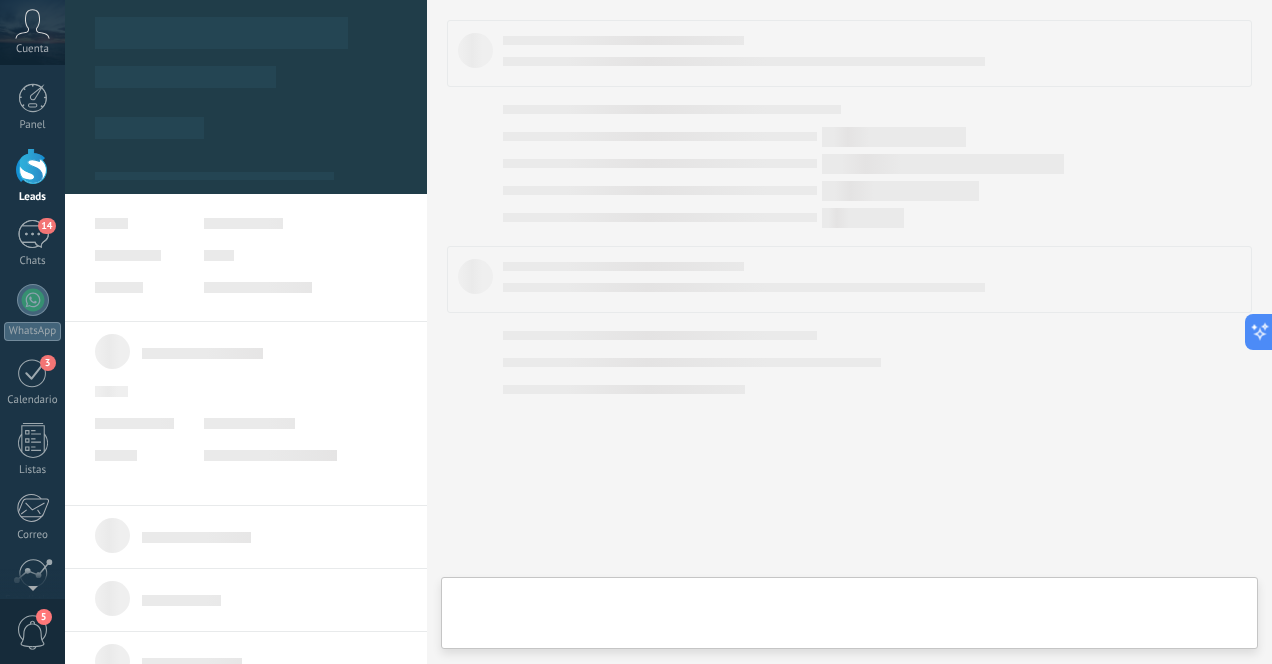scroll, scrollTop: 0, scrollLeft: 0, axis: both 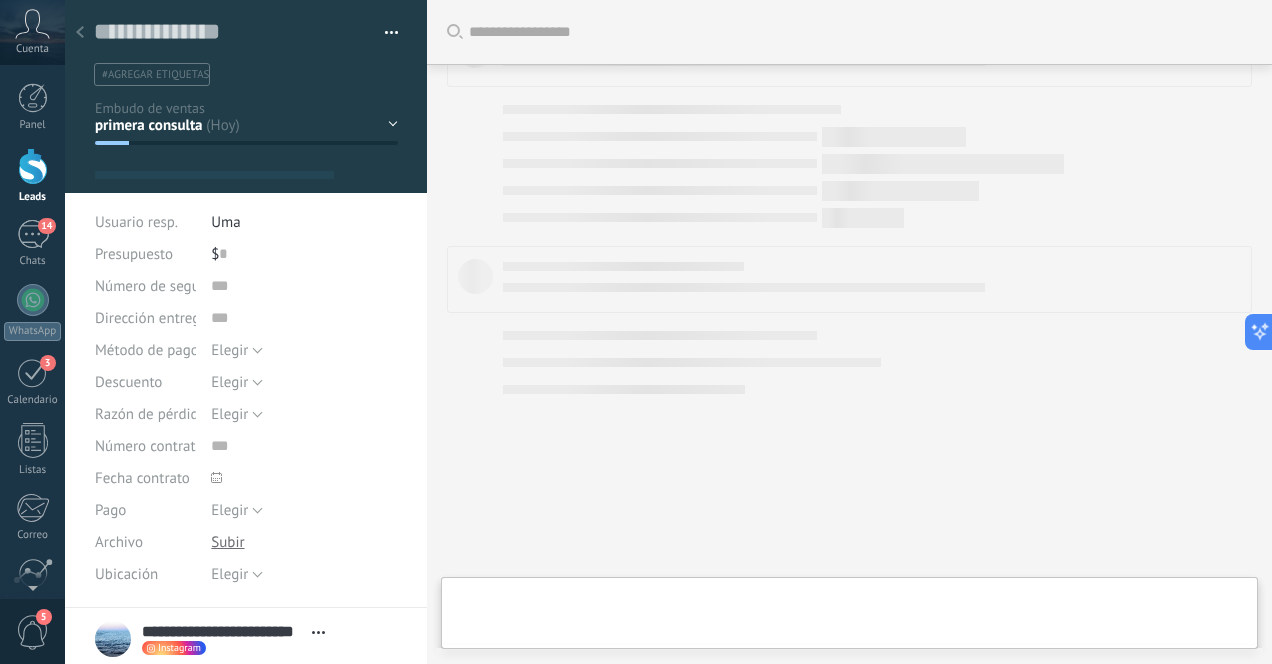 type on "**********" 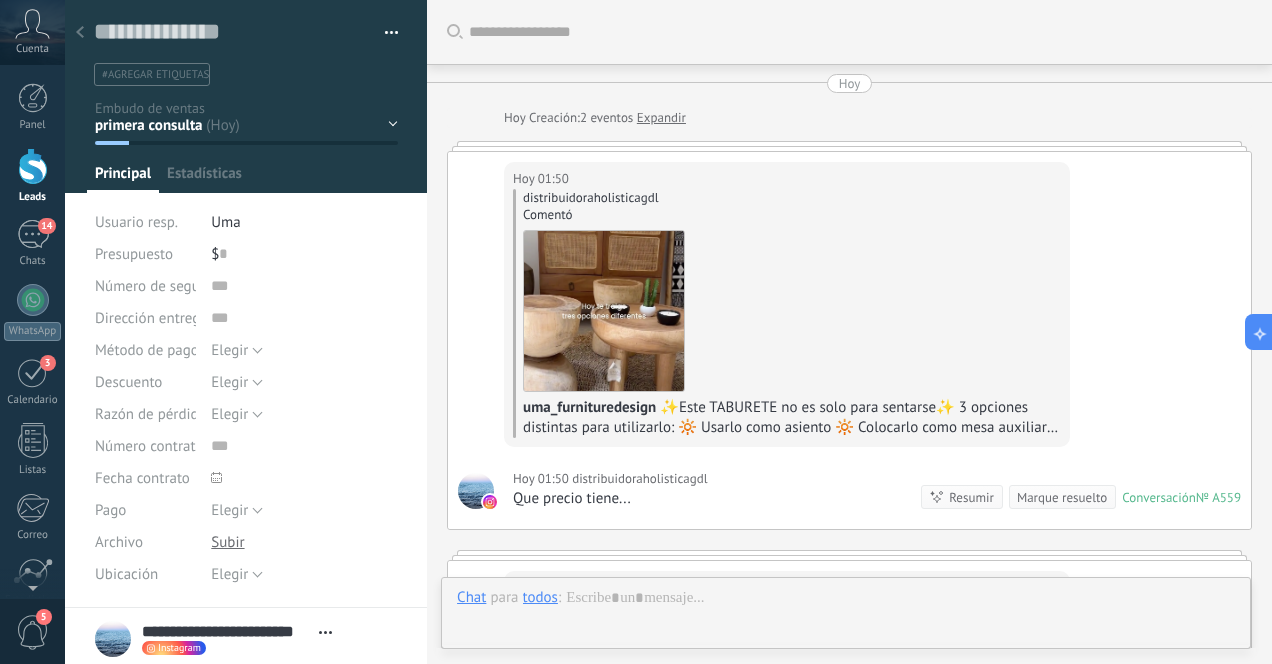 scroll, scrollTop: 761, scrollLeft: 0, axis: vertical 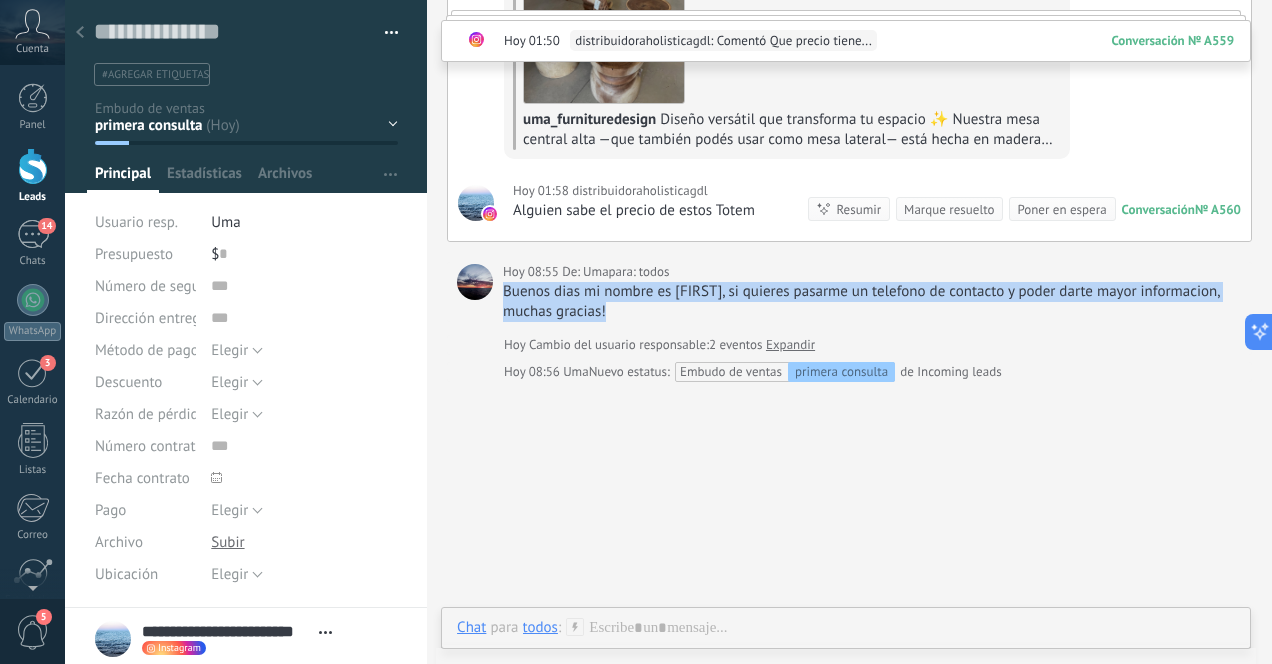 drag, startPoint x: 504, startPoint y: 290, endPoint x: 677, endPoint y: 308, distance: 173.9339 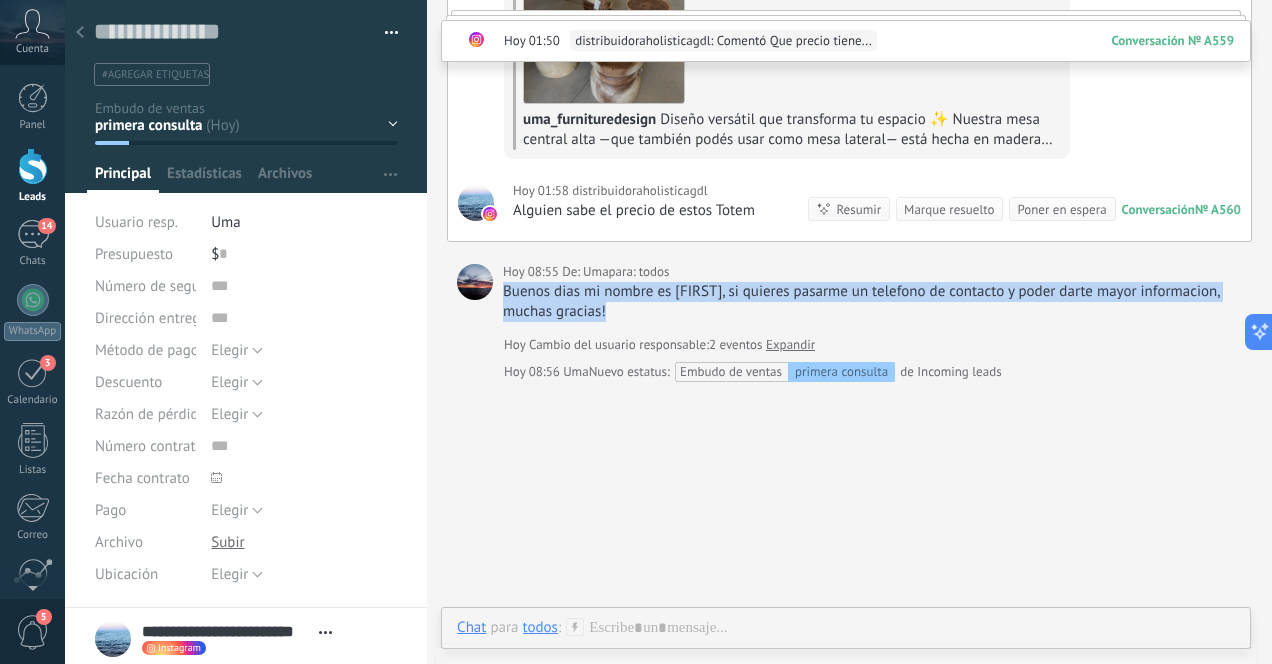 click on "Buenos dias mi nombre es [FIRST], si quieres pasarme un telefono de contacto y poder darte mayor informacion, muchas gracias!" at bounding box center [872, 302] 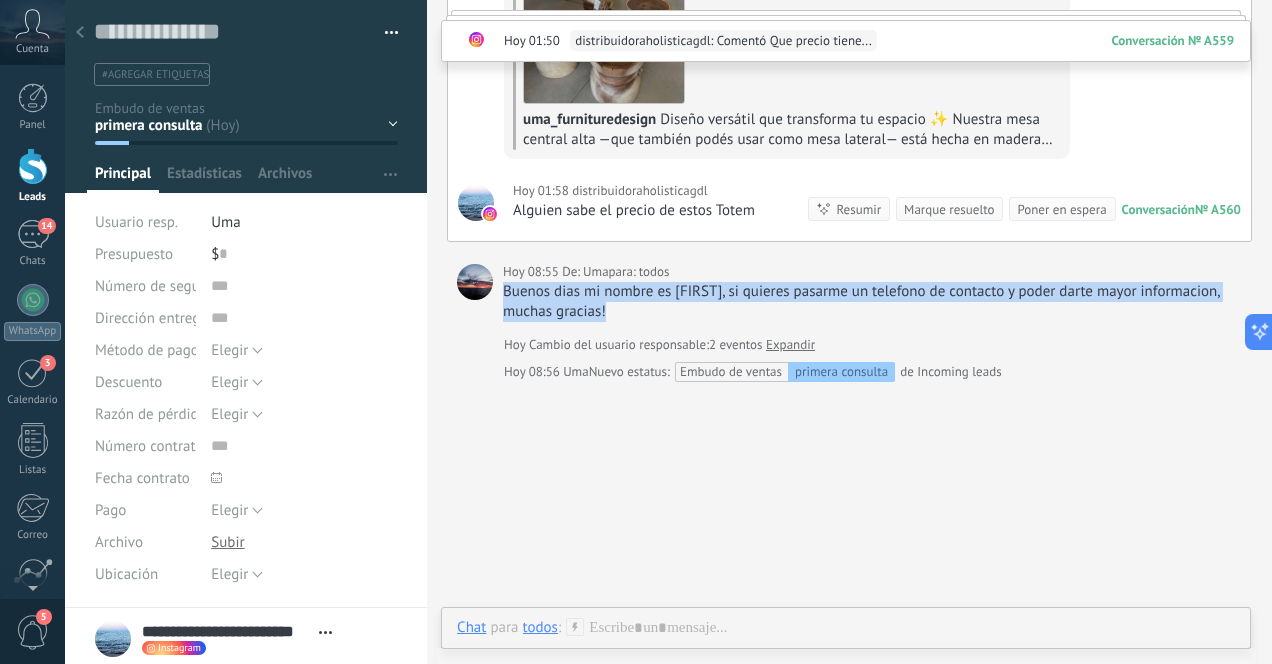 copy on "Buenos dias mi nombre es [FIRST], si quieres pasarme un telefono de contacto y poder darte mayor informacion, muchas gracias!" 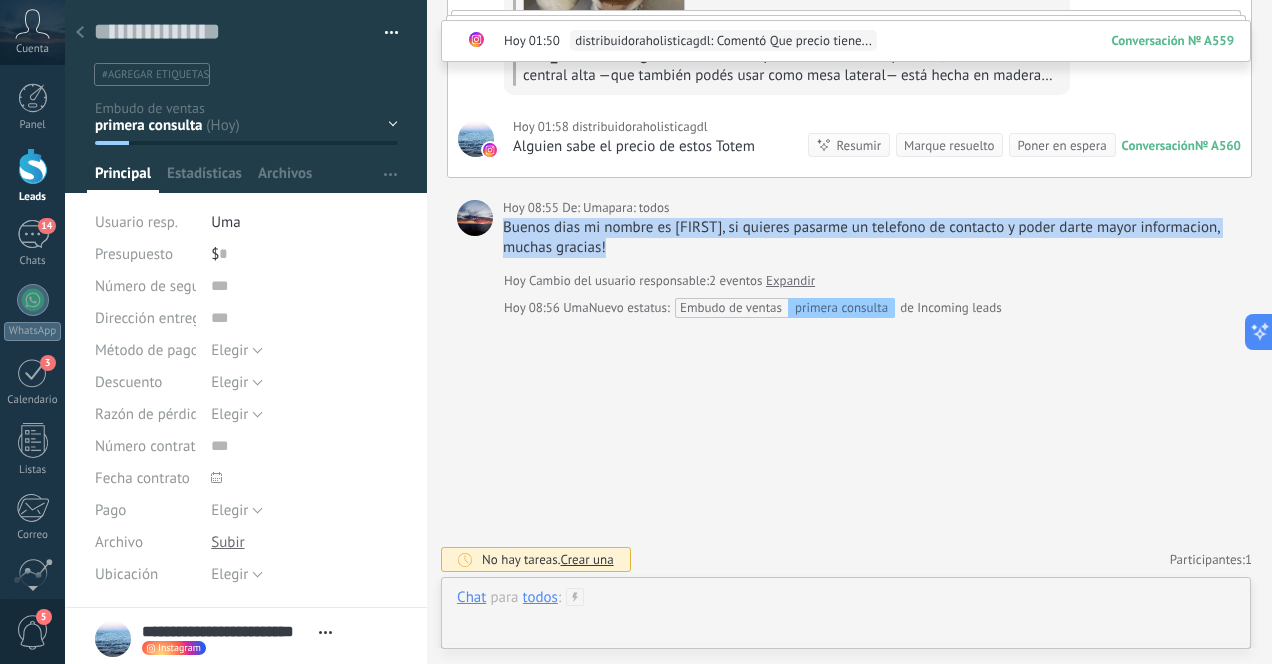 click at bounding box center (846, 618) 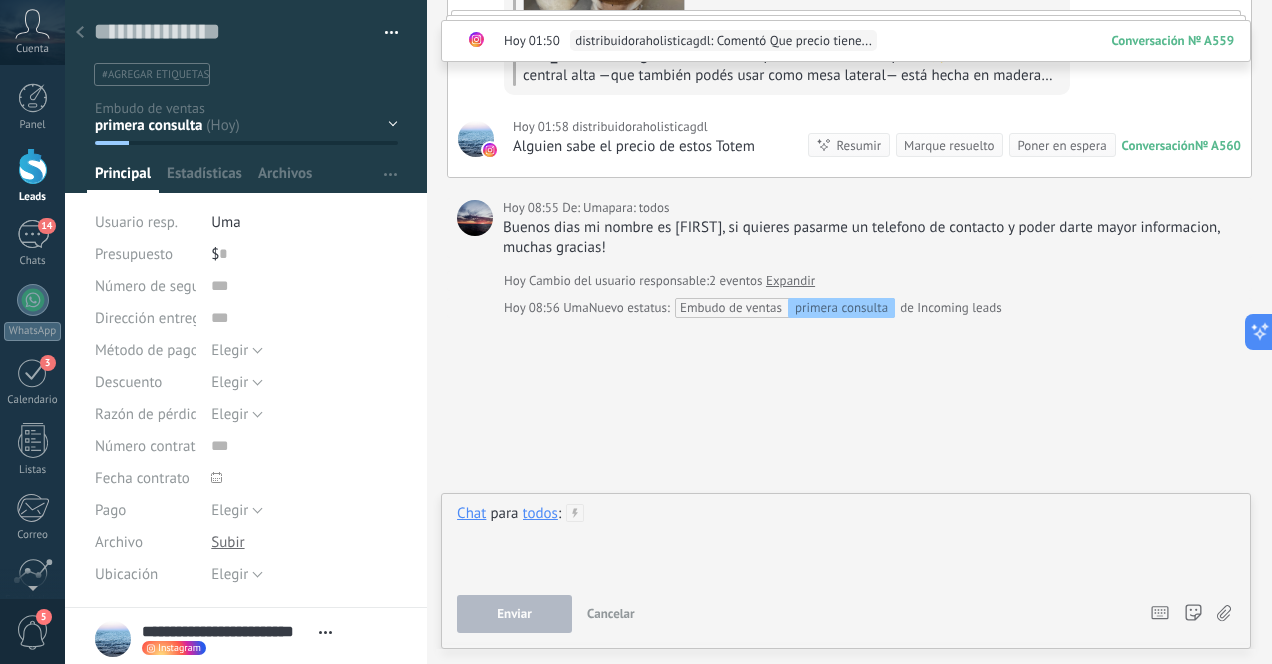 paste 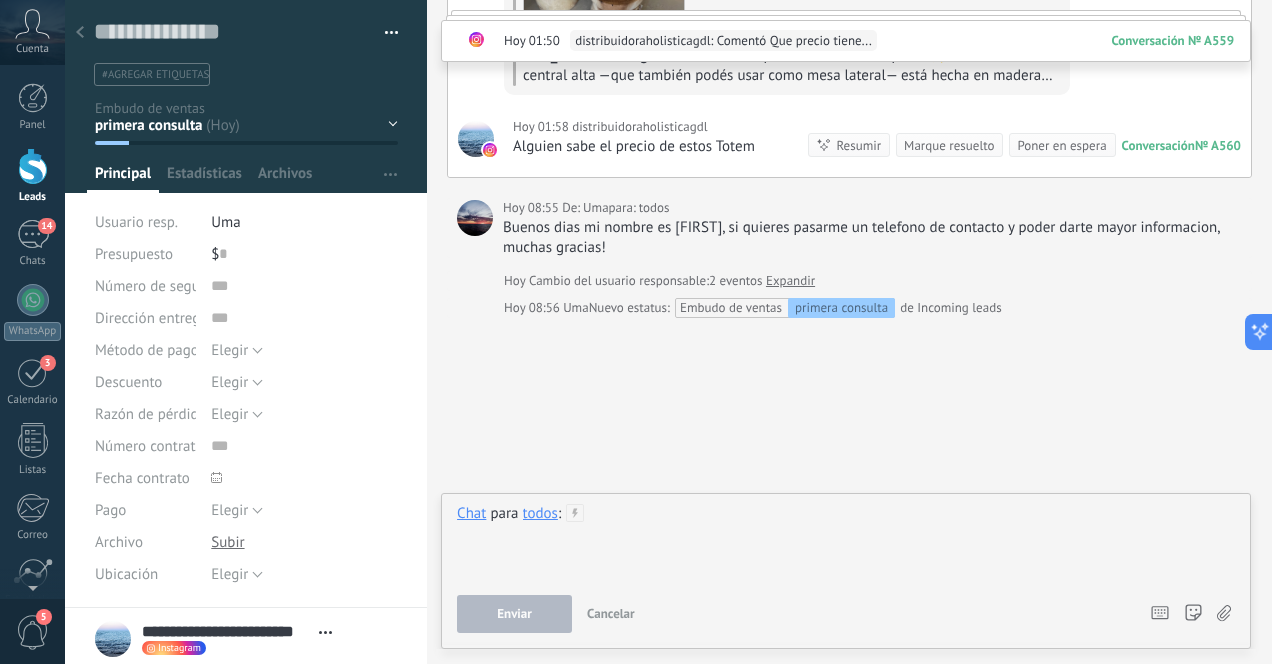 type 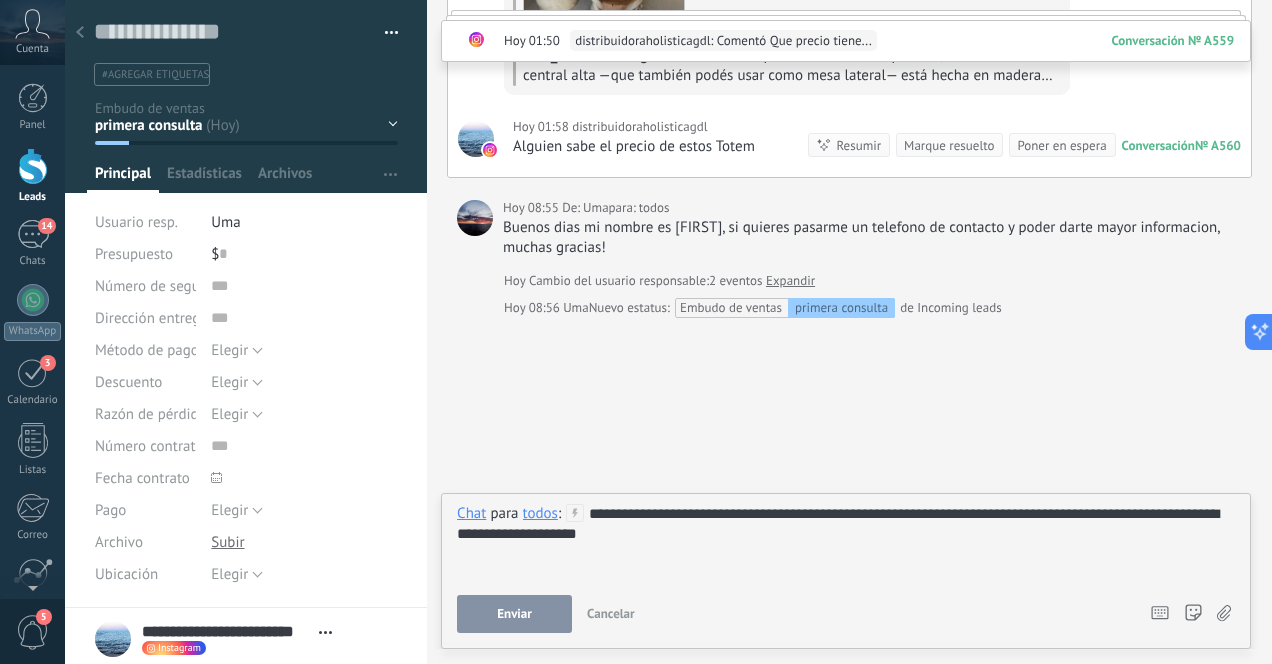 click on "todos" at bounding box center [540, 513] 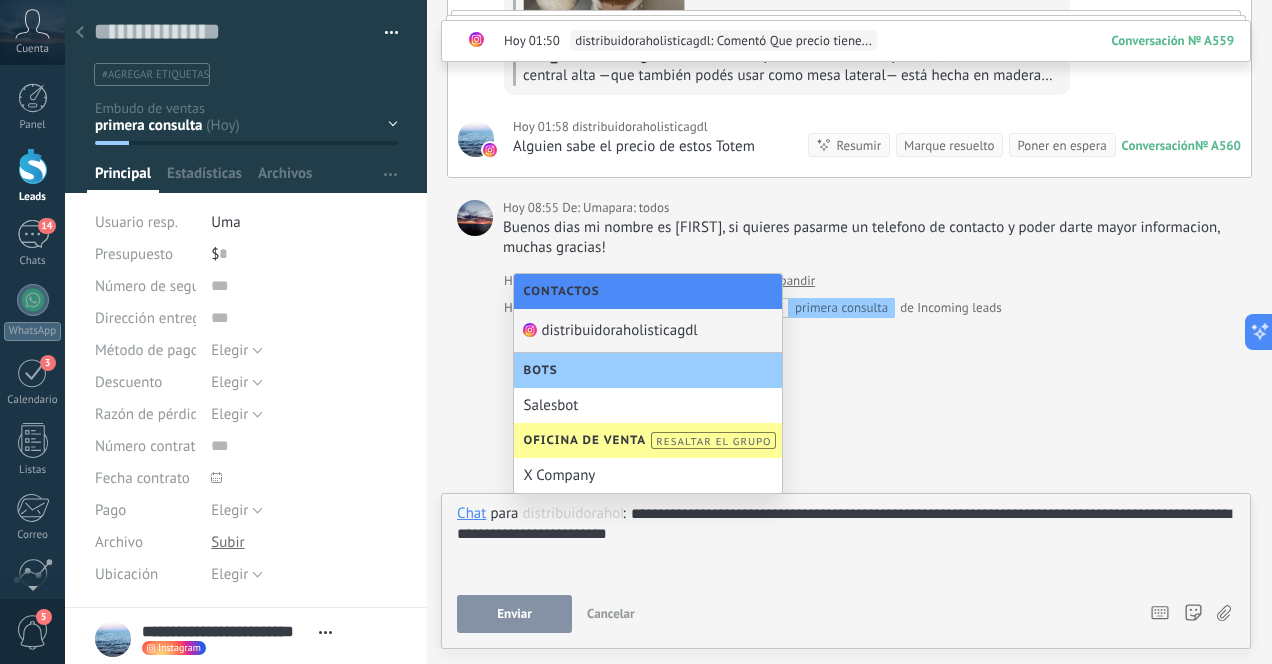 click on "distribuidoraholisticagdl" at bounding box center [648, 331] 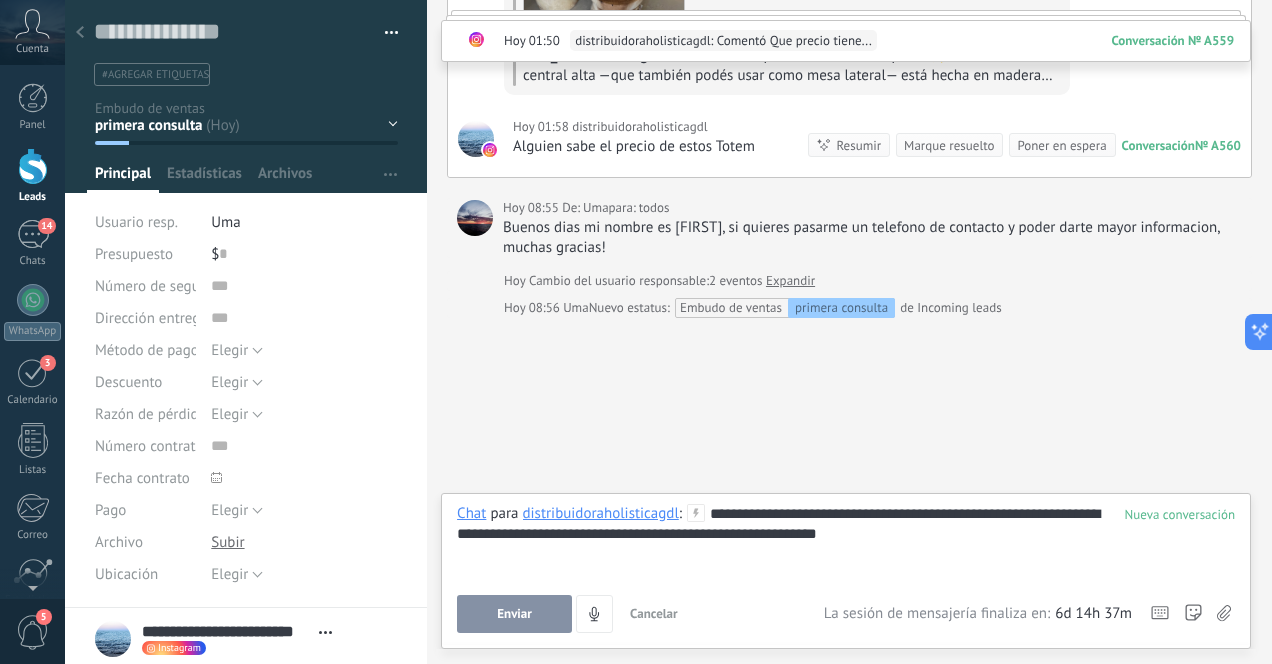 click on "Enviar" at bounding box center (514, 614) 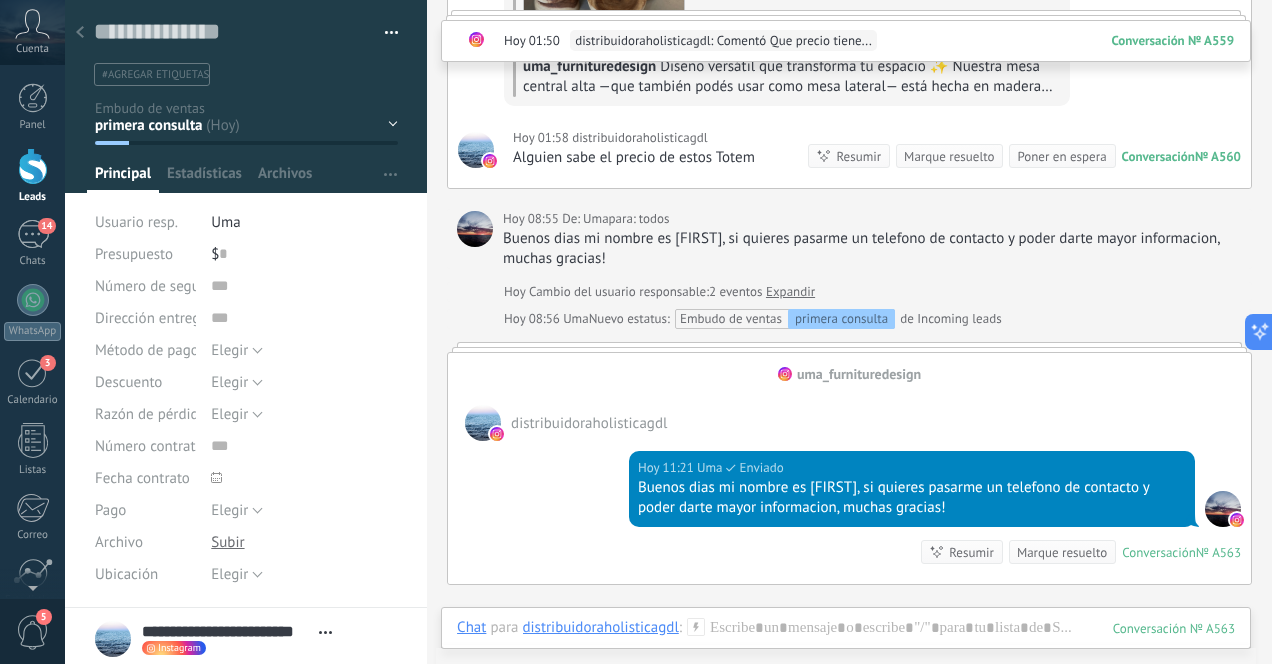 scroll, scrollTop: 803, scrollLeft: 0, axis: vertical 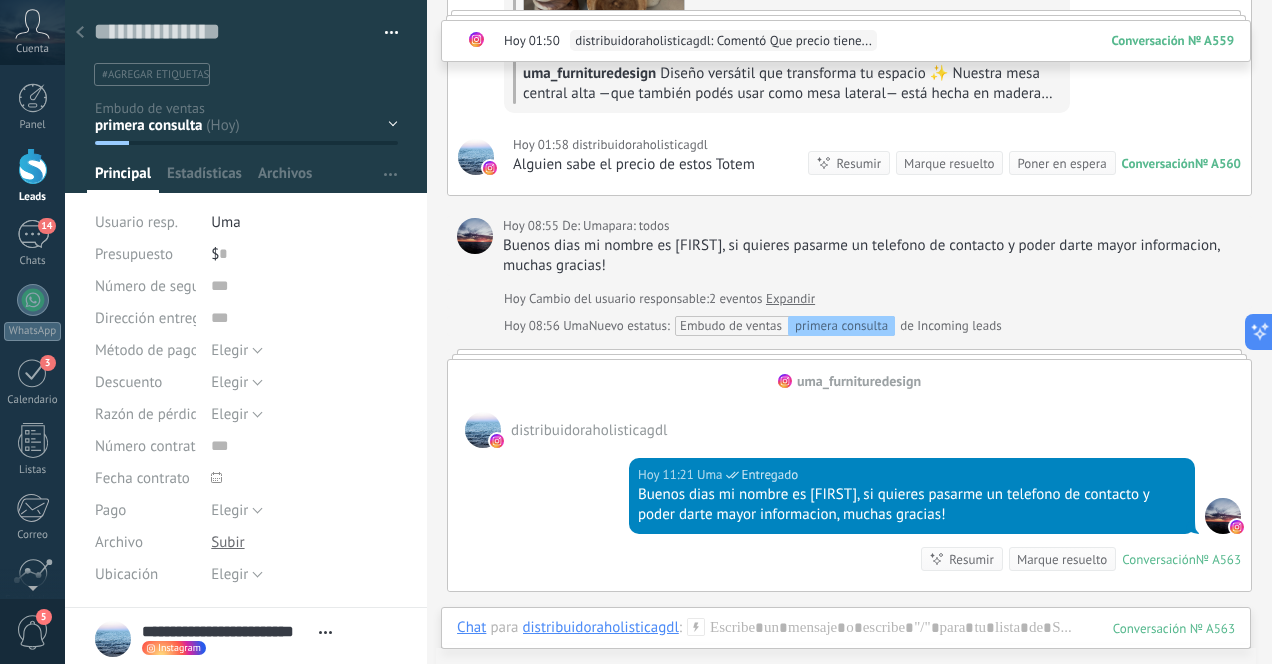 click at bounding box center [80, 33] 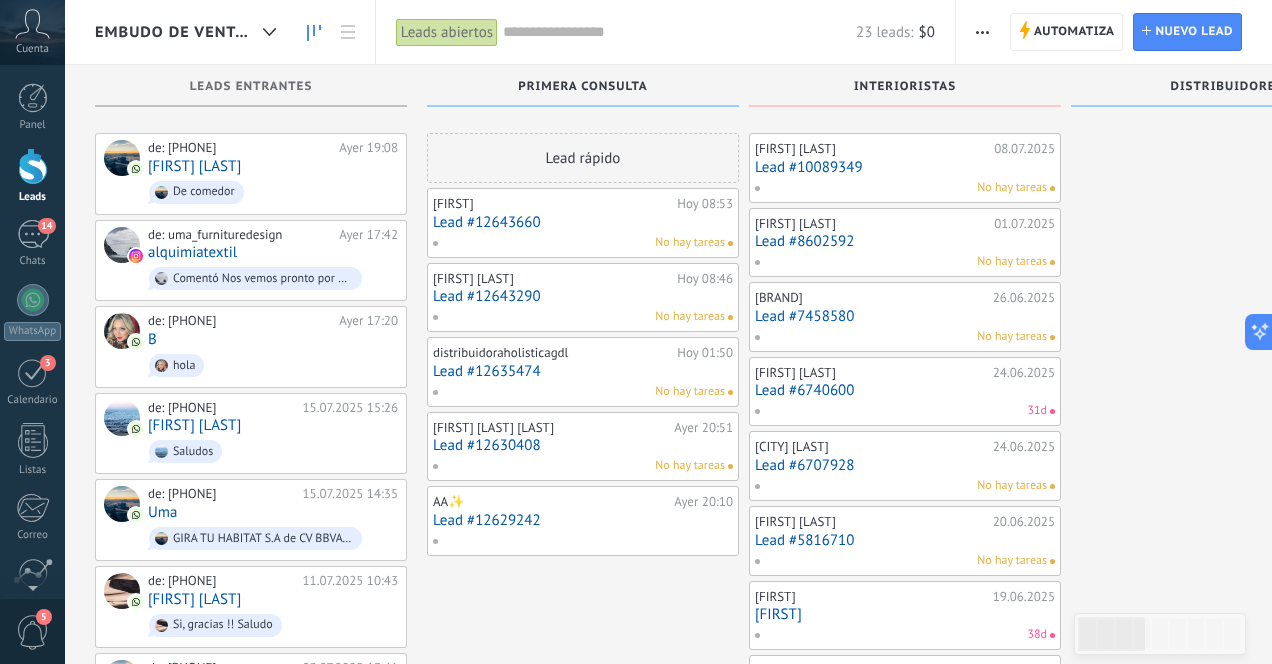 scroll, scrollTop: 16, scrollLeft: 0, axis: vertical 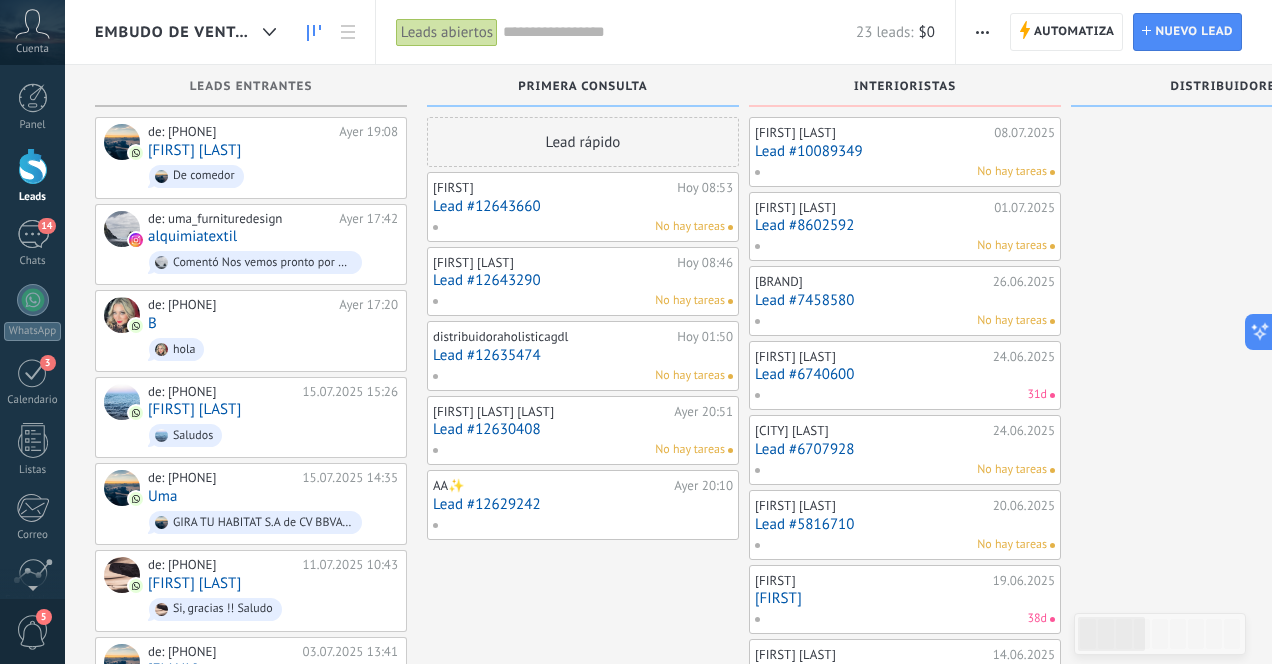 click on "Lead #12643660" at bounding box center (583, 206) 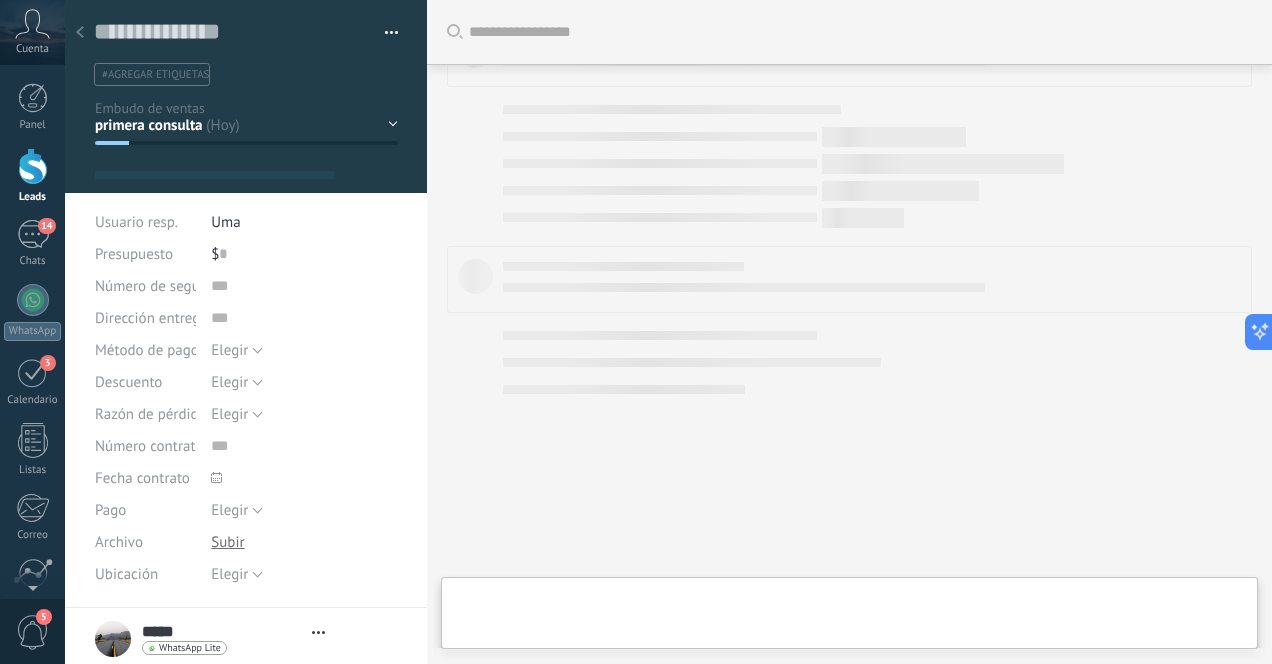 scroll, scrollTop: 0, scrollLeft: 0, axis: both 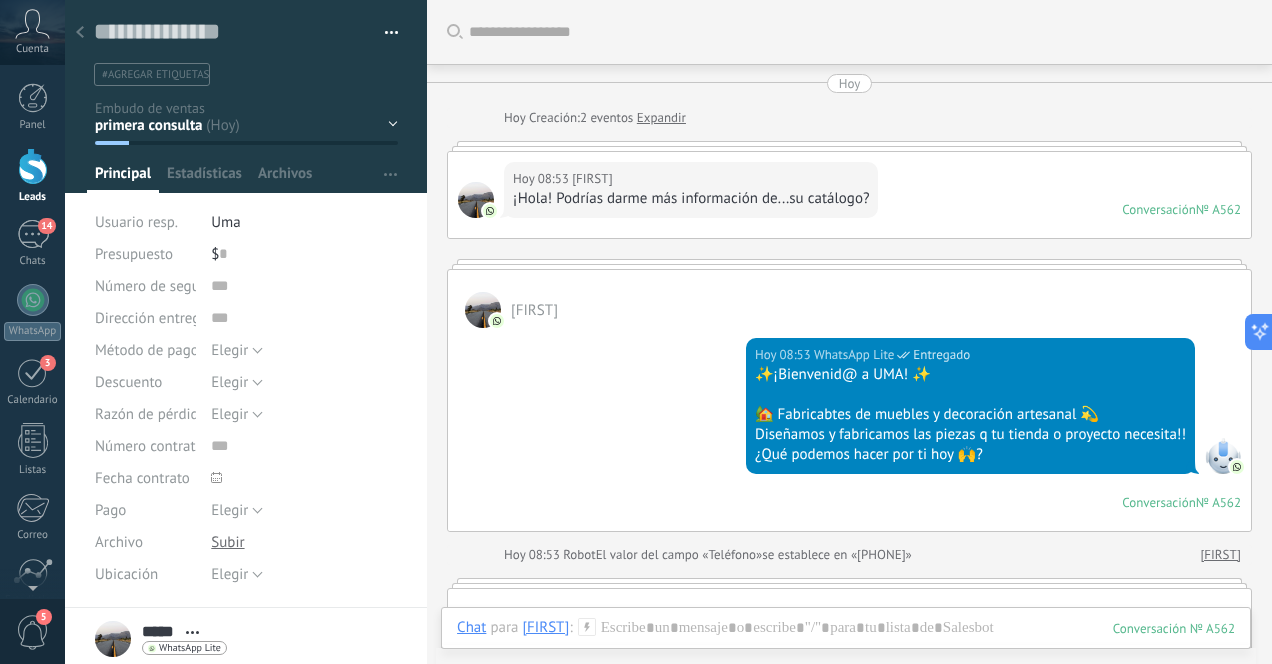click at bounding box center [80, 33] 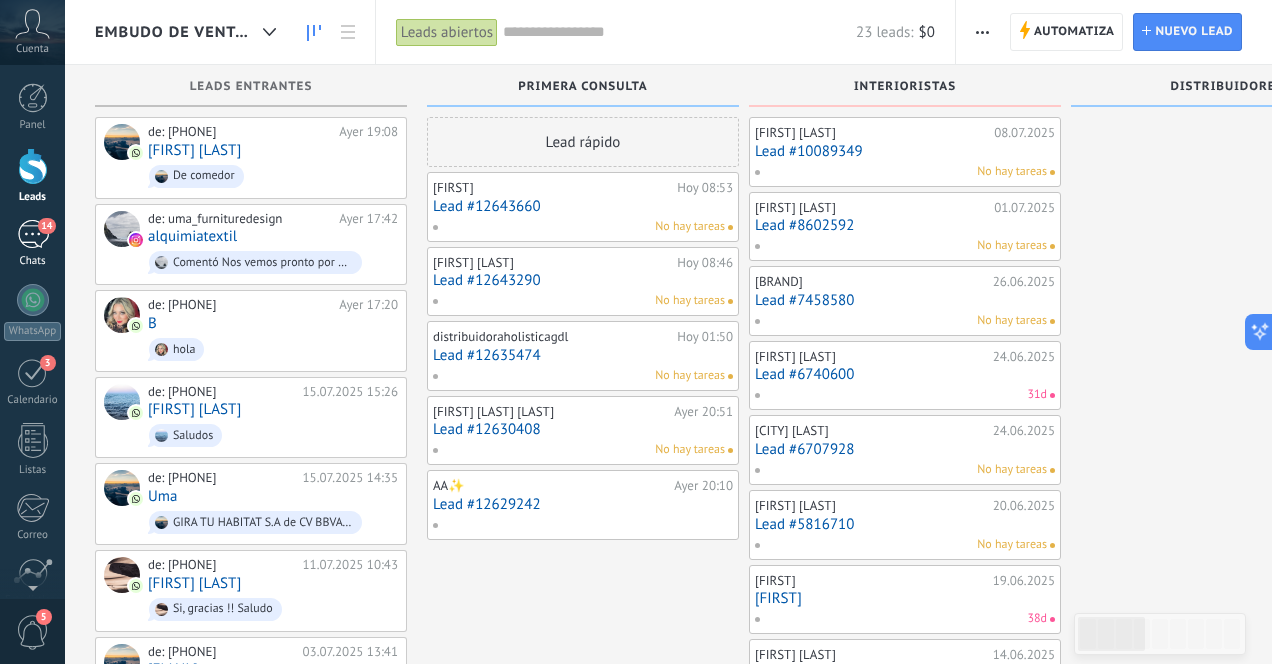 click on "14" at bounding box center (33, 234) 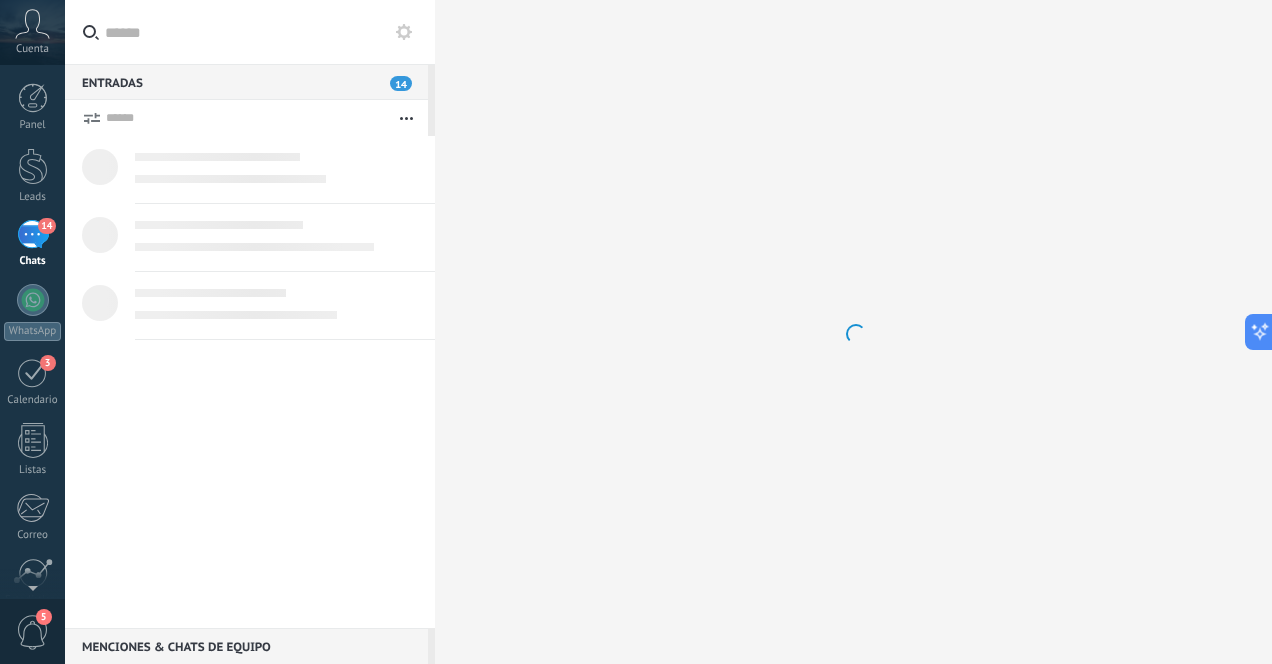 scroll, scrollTop: 0, scrollLeft: 0, axis: both 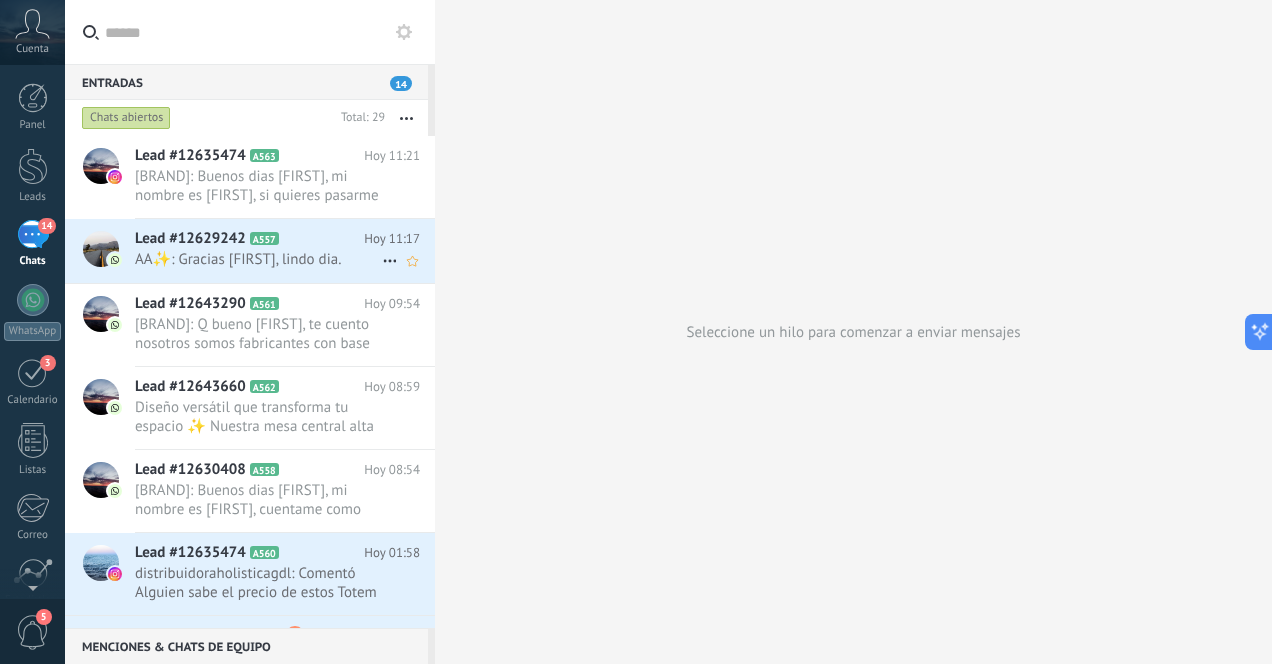 click on "AA✨: Gracias [FIRST], lindo dia." at bounding box center (258, 259) 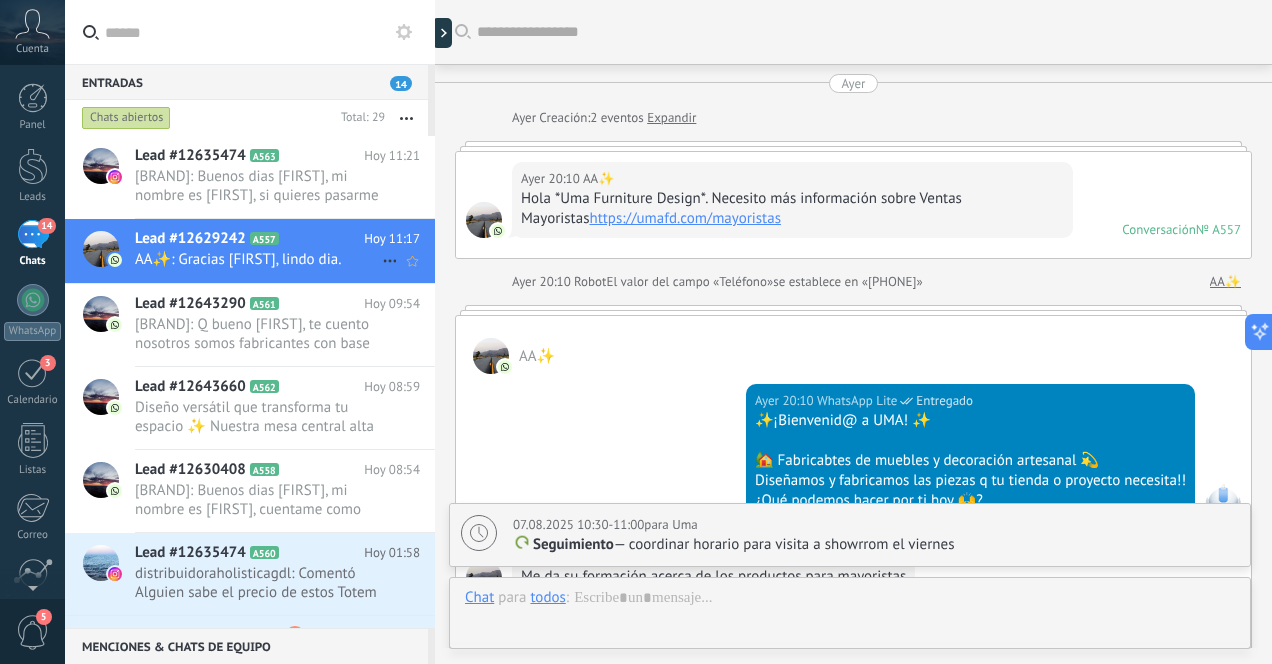 scroll, scrollTop: 1470, scrollLeft: 0, axis: vertical 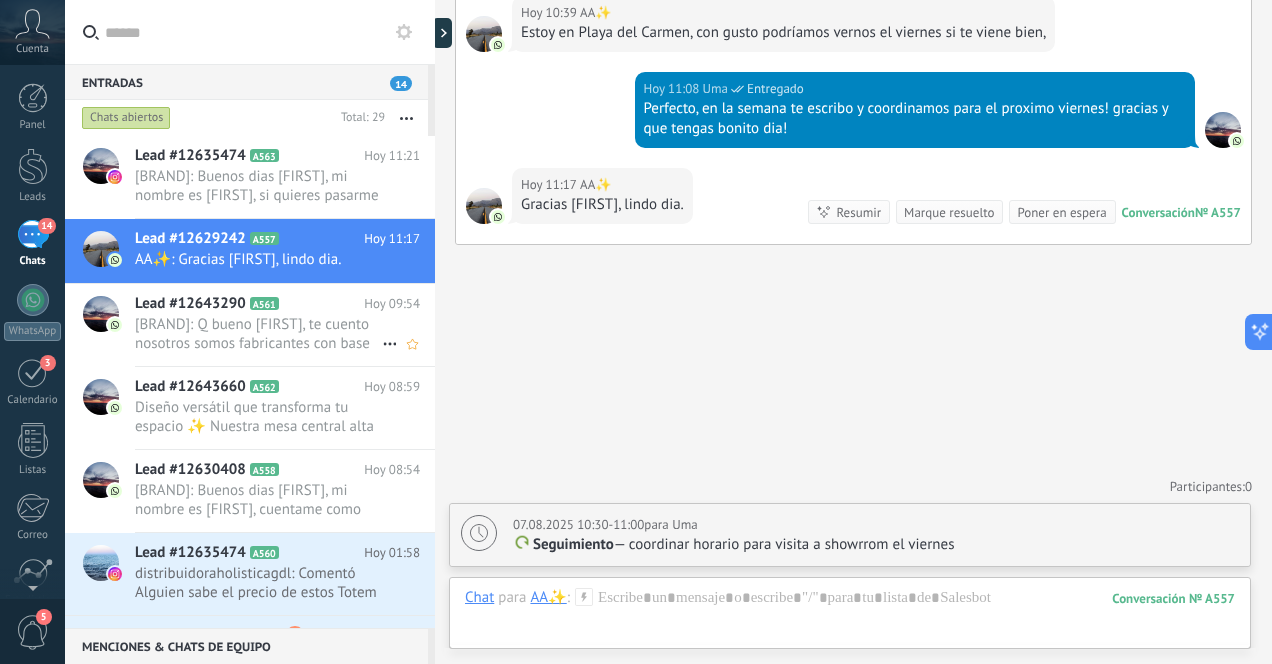 click on "[BRAND]: Q bueno [FIRST], te cuento nosotros somos fabricantes con base en Indonesia y comercializadores en Mexico, todo..." at bounding box center (258, 334) 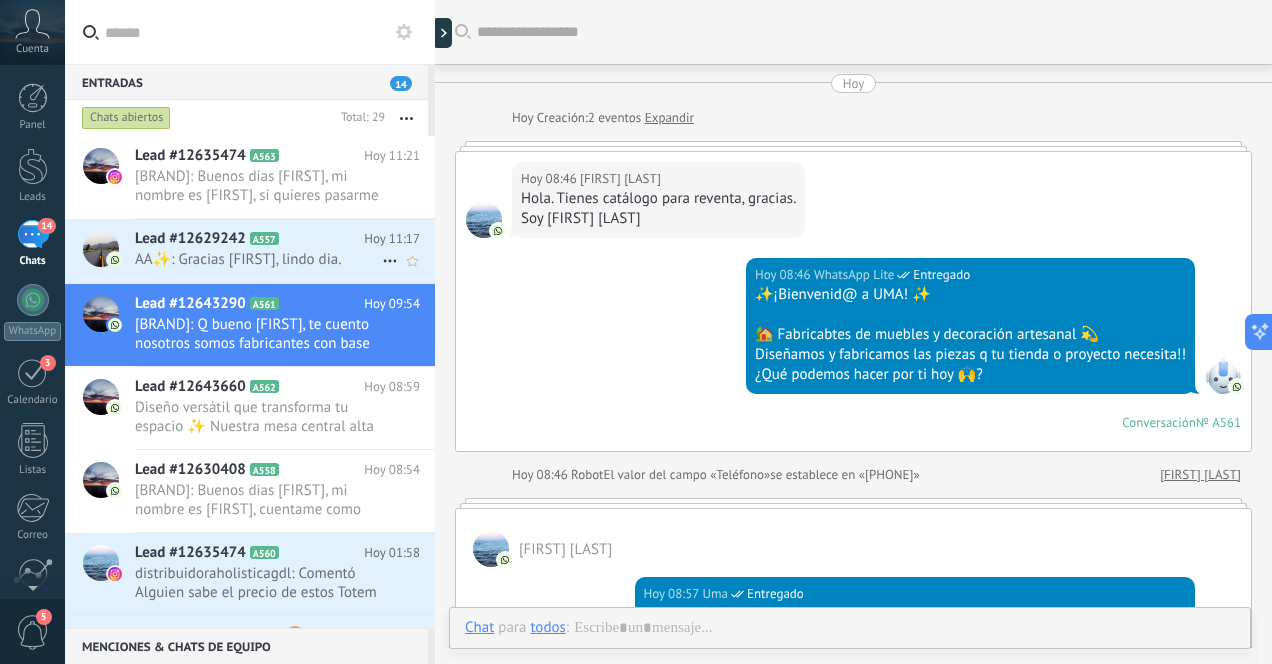 scroll, scrollTop: 1189, scrollLeft: 0, axis: vertical 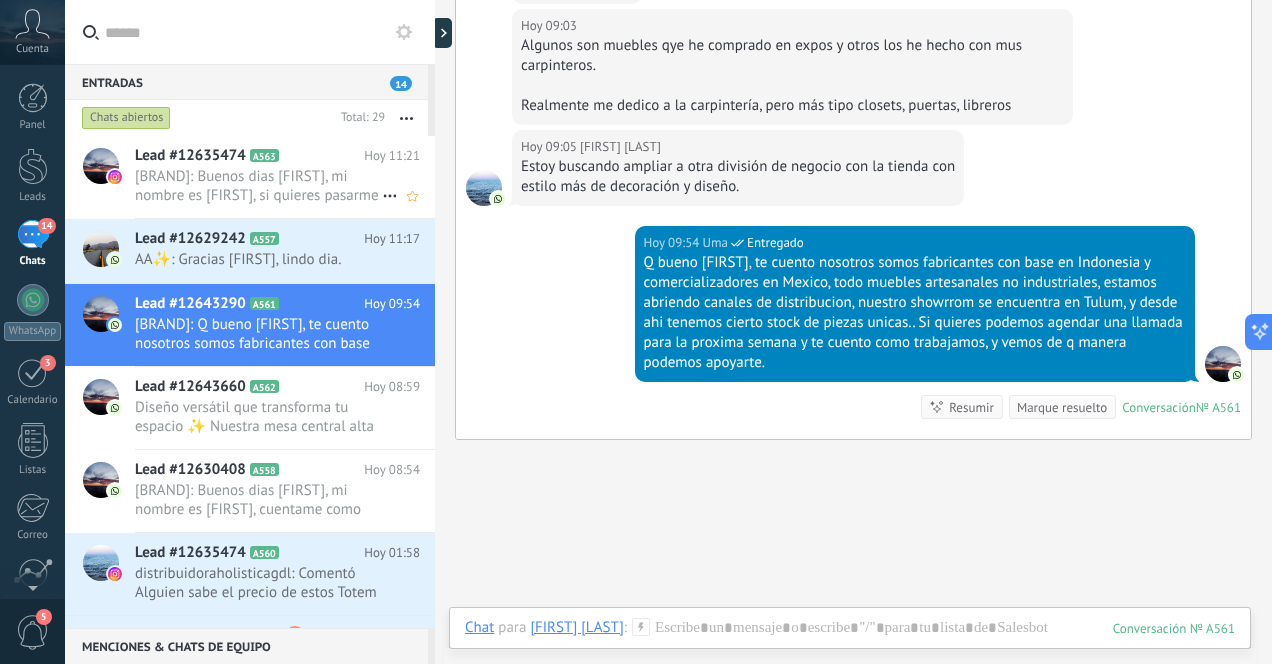 click on "[BRAND]: Buenos dias [FIRST], mi nombre es [FIRST], si quieres pasarme un telefono de contacto y poder darte mayor informacion, ..." at bounding box center [258, 186] 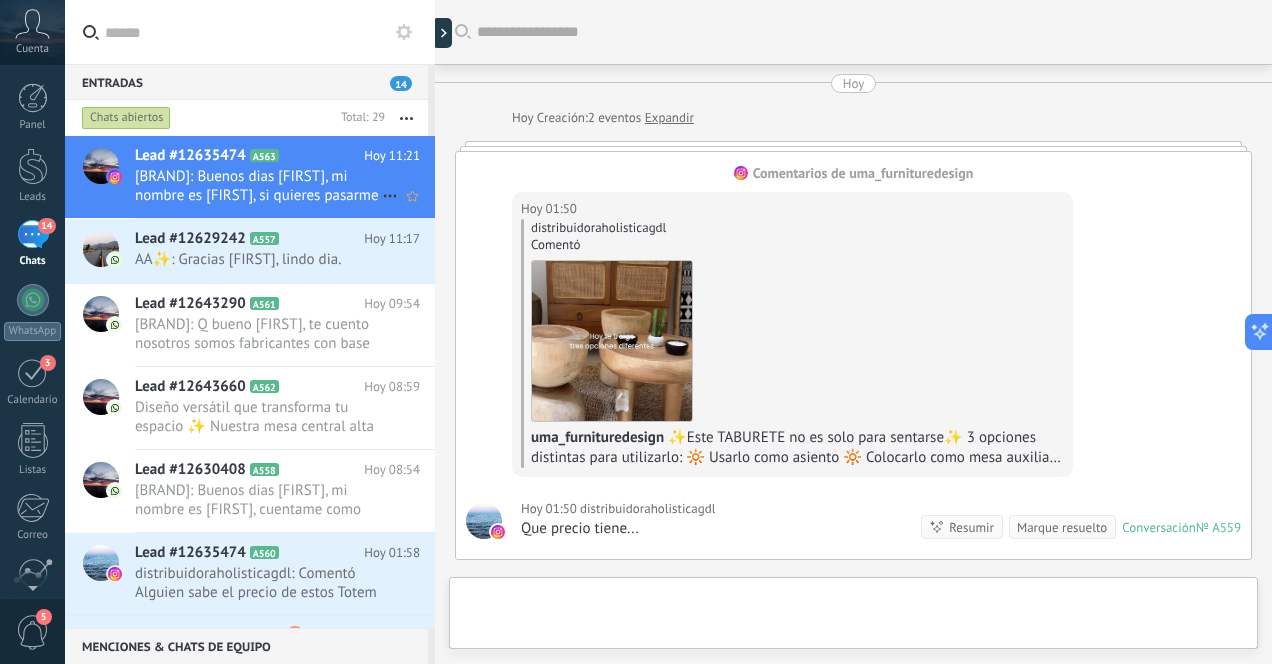 scroll, scrollTop: 1077, scrollLeft: 0, axis: vertical 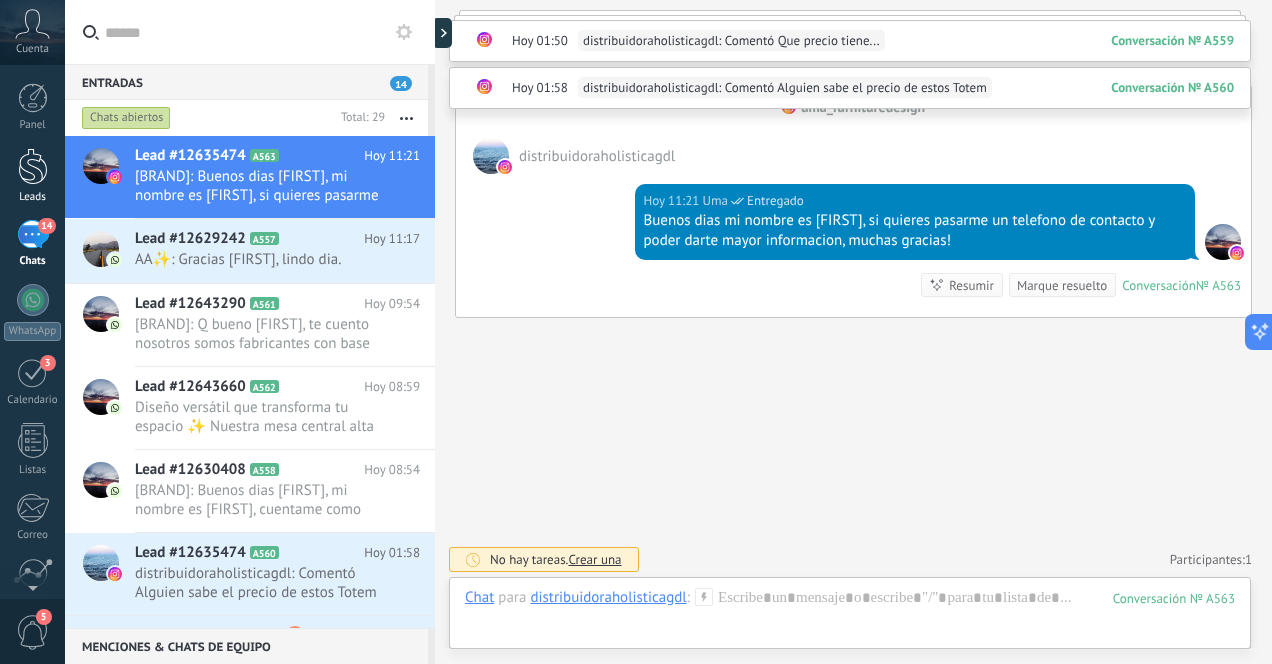 click at bounding box center (33, 166) 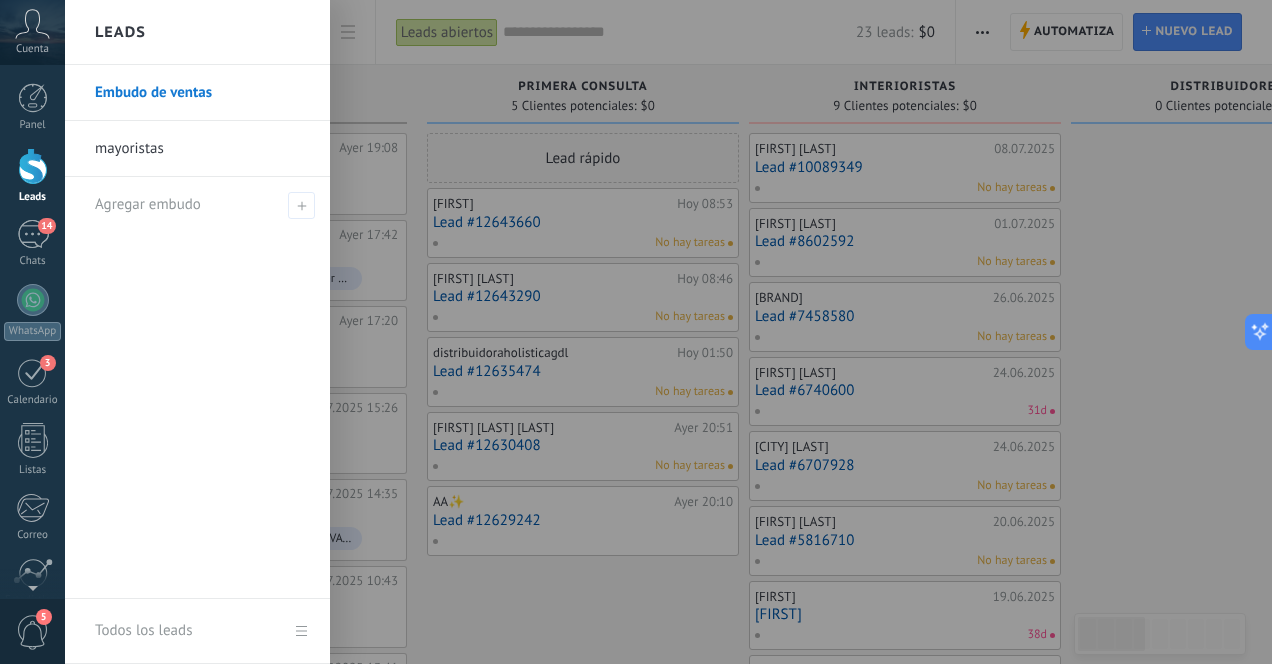 click at bounding box center [33, 166] 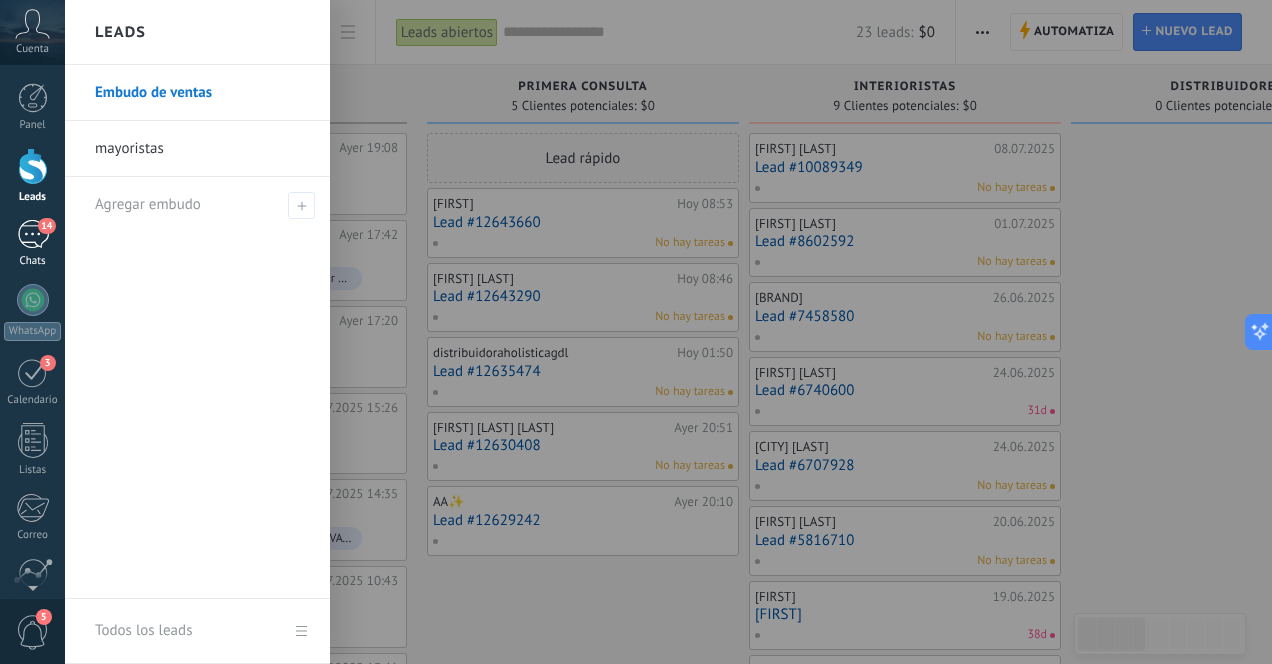 click on "14" at bounding box center (33, 234) 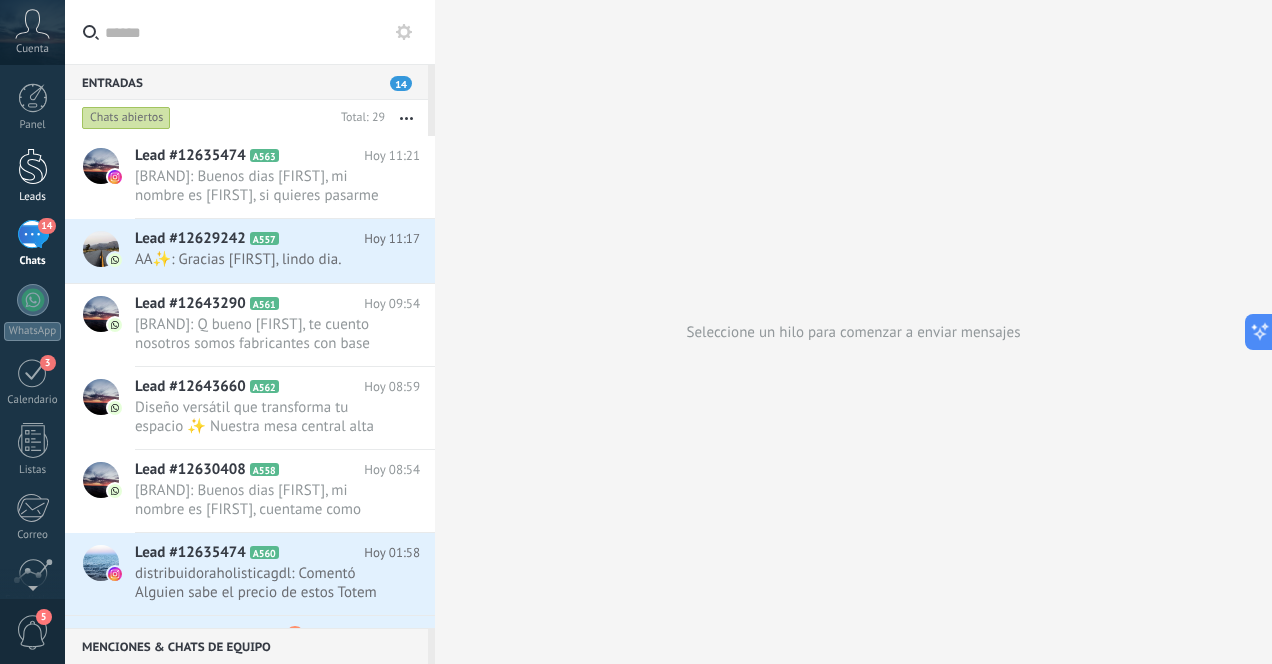 click at bounding box center [33, 166] 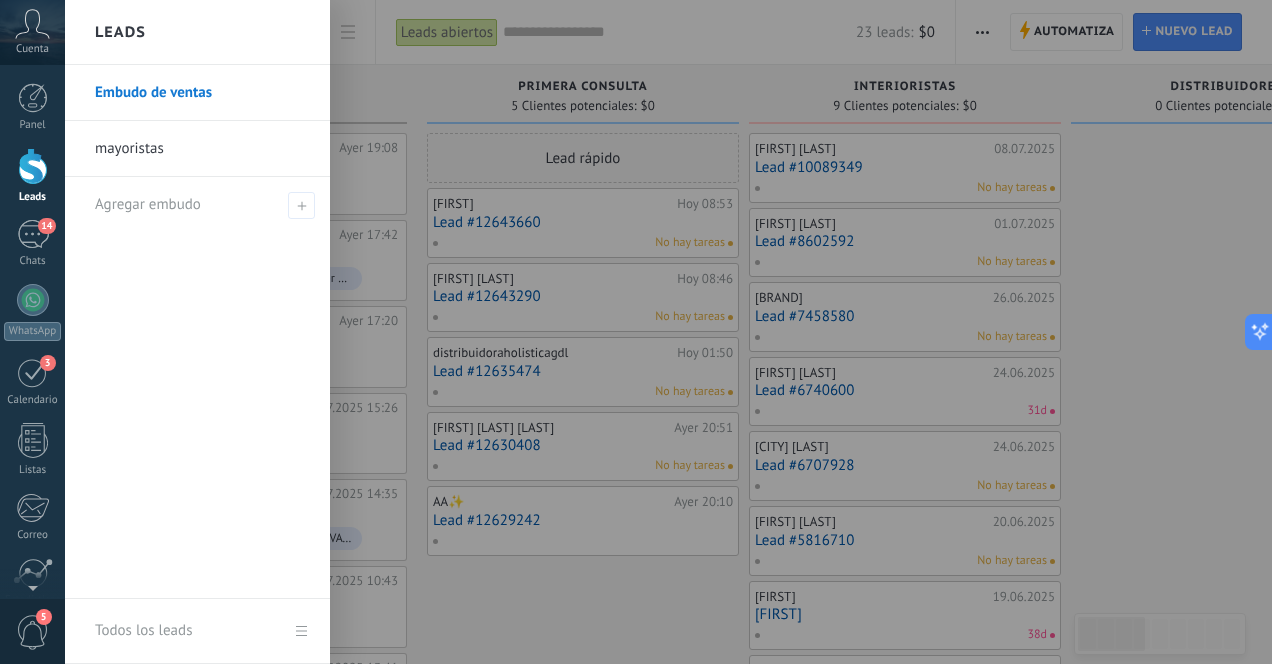 click at bounding box center [33, 166] 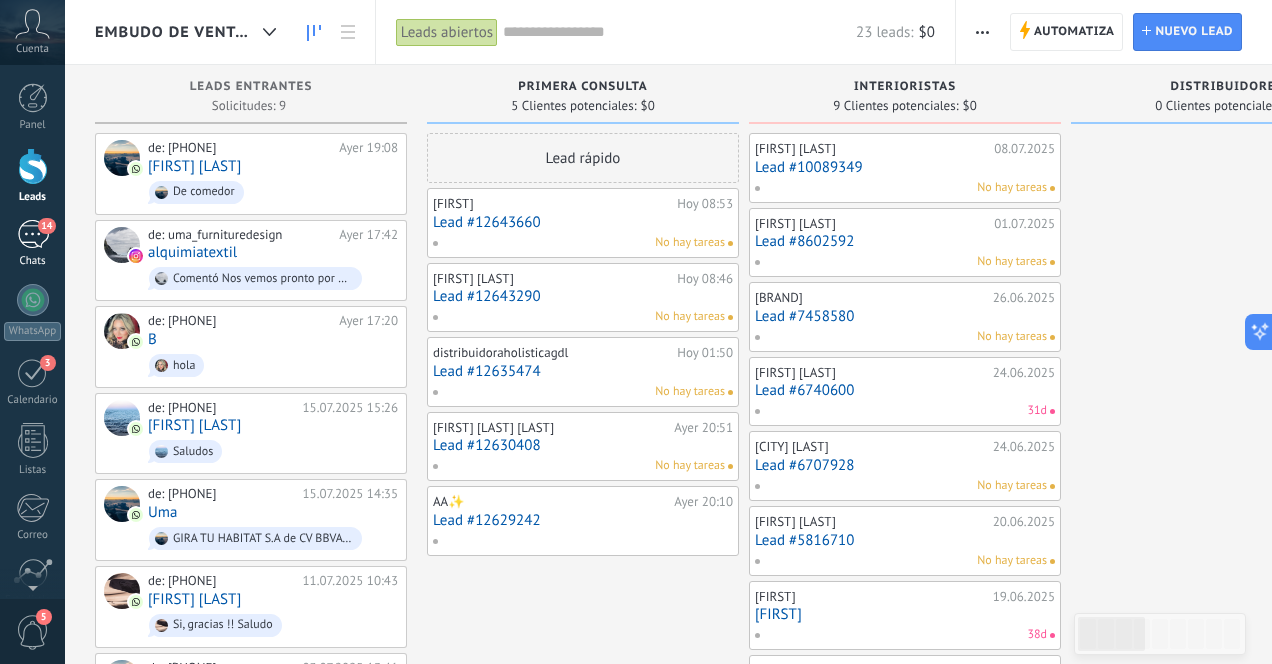 click on "14" at bounding box center (33, 234) 